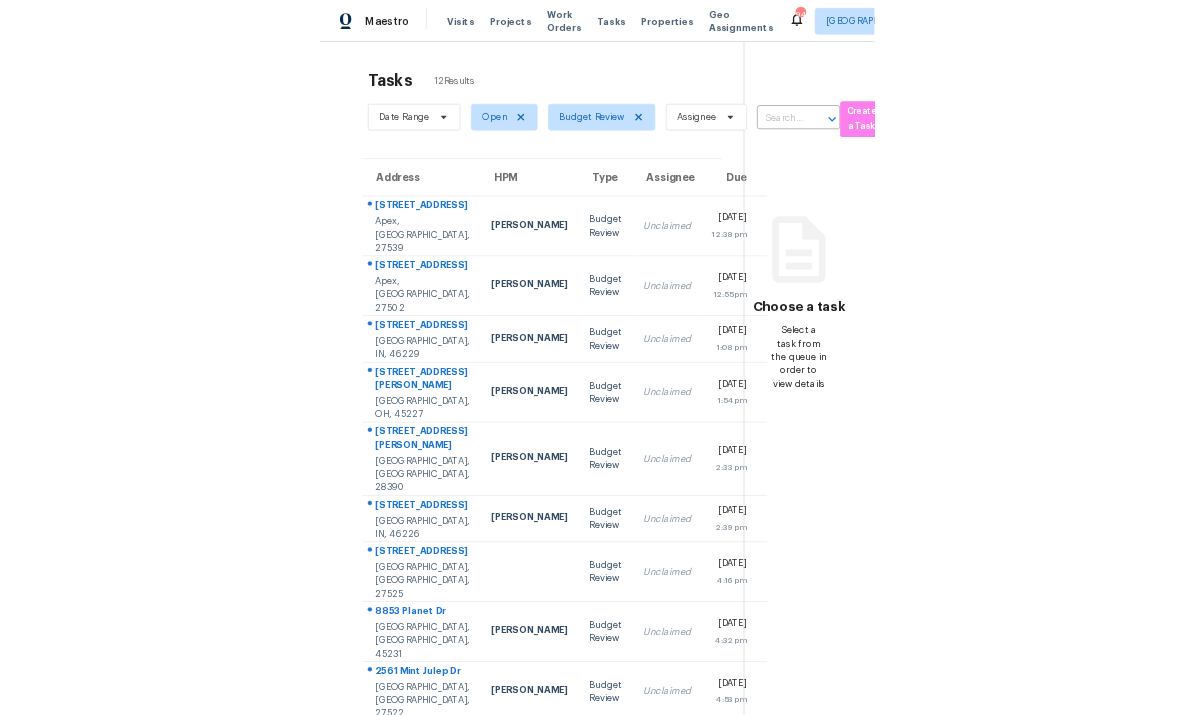 scroll, scrollTop: 0, scrollLeft: 0, axis: both 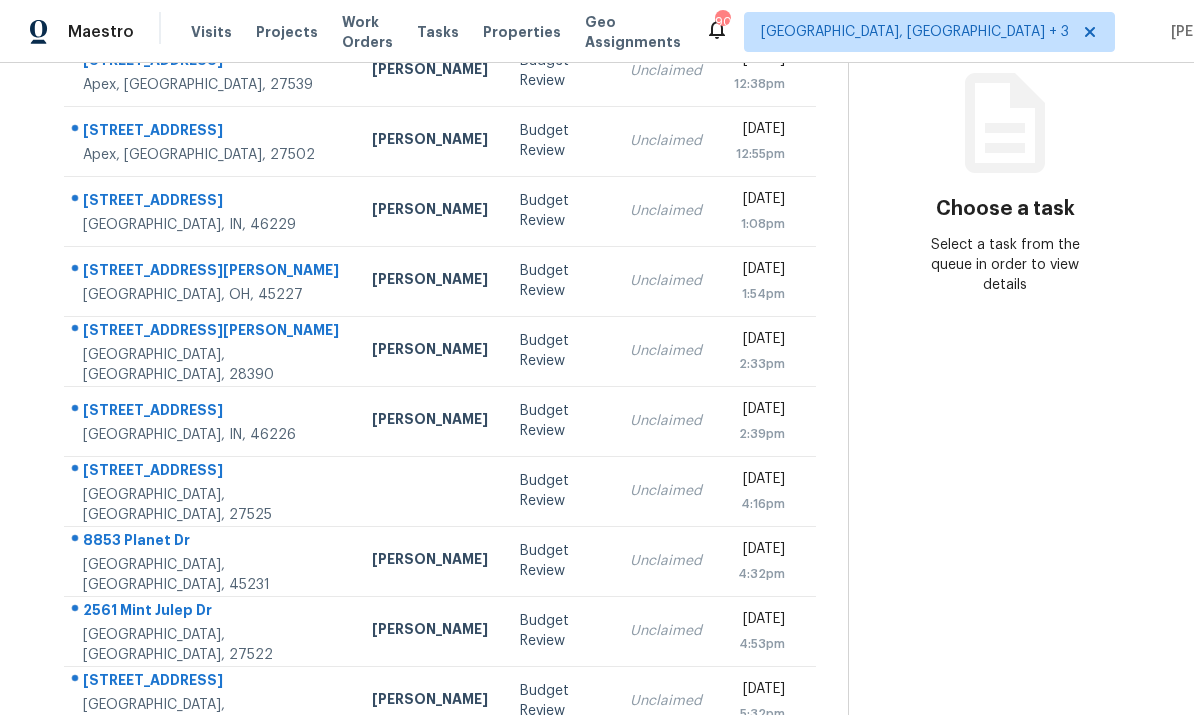 click 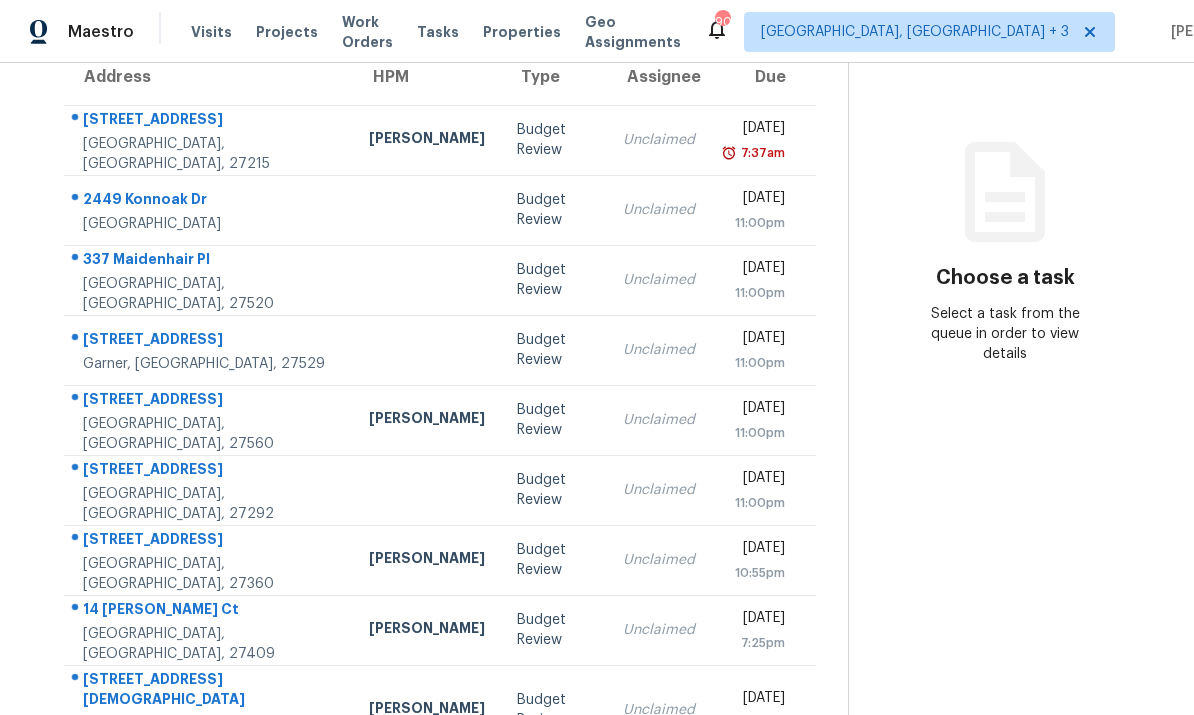 scroll, scrollTop: 182, scrollLeft: 0, axis: vertical 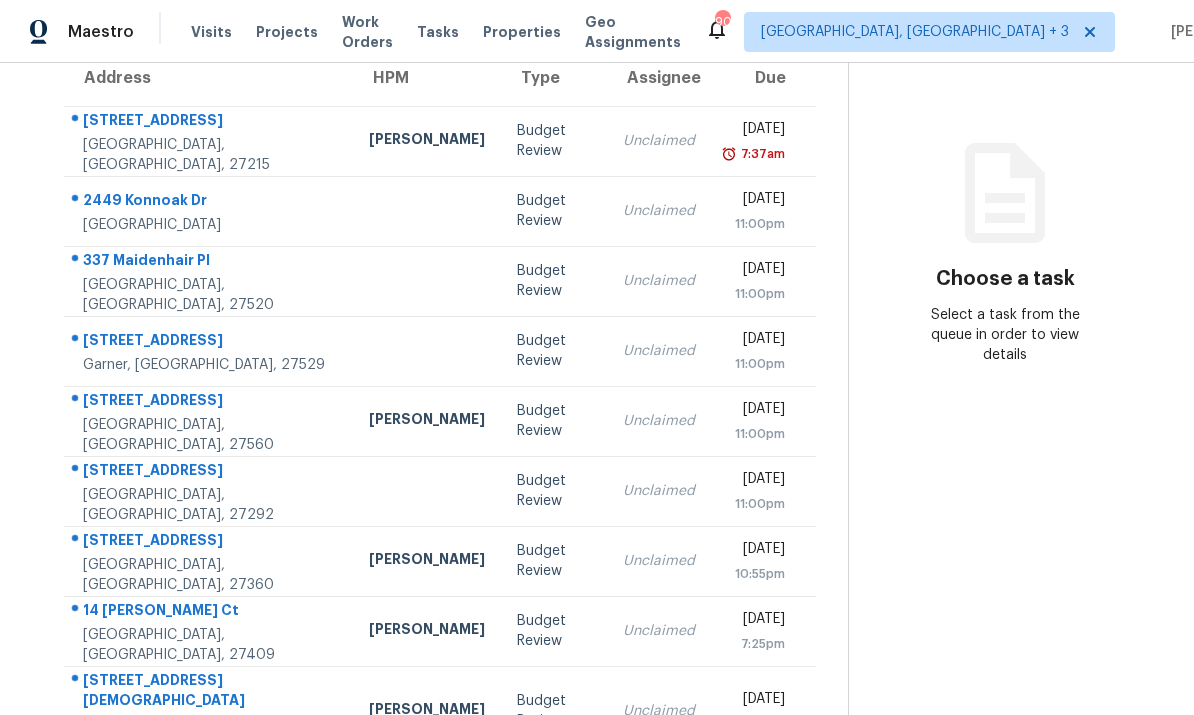 click 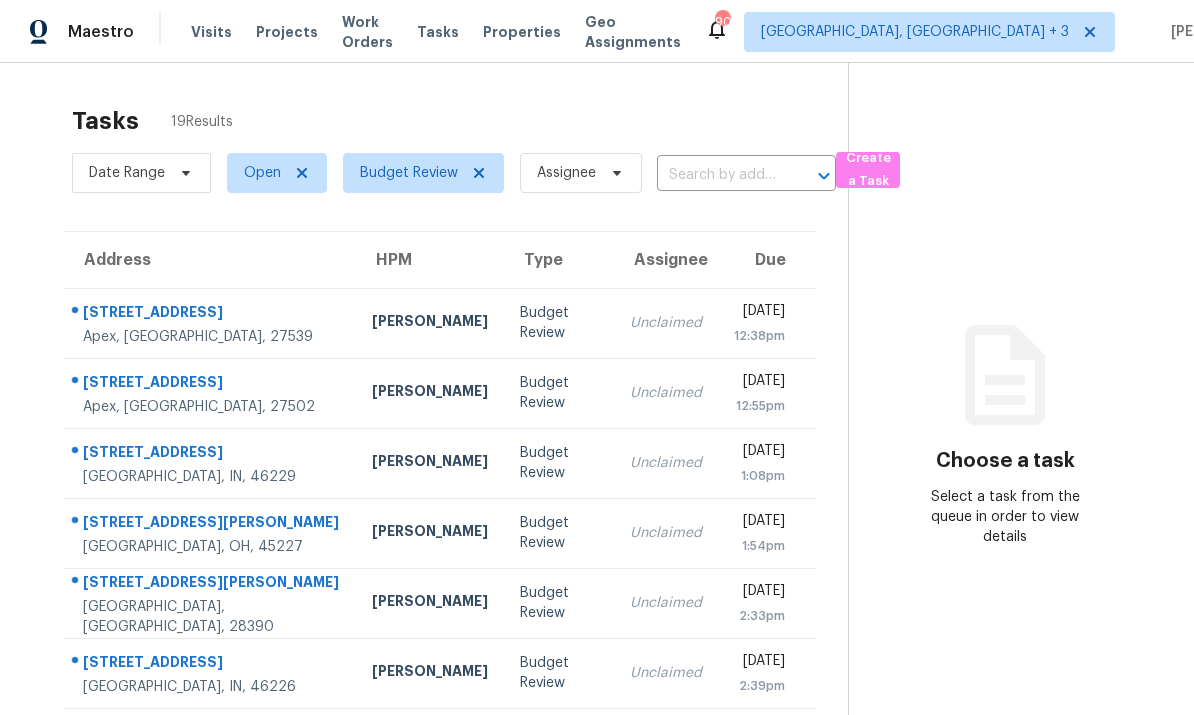 scroll, scrollTop: 0, scrollLeft: 0, axis: both 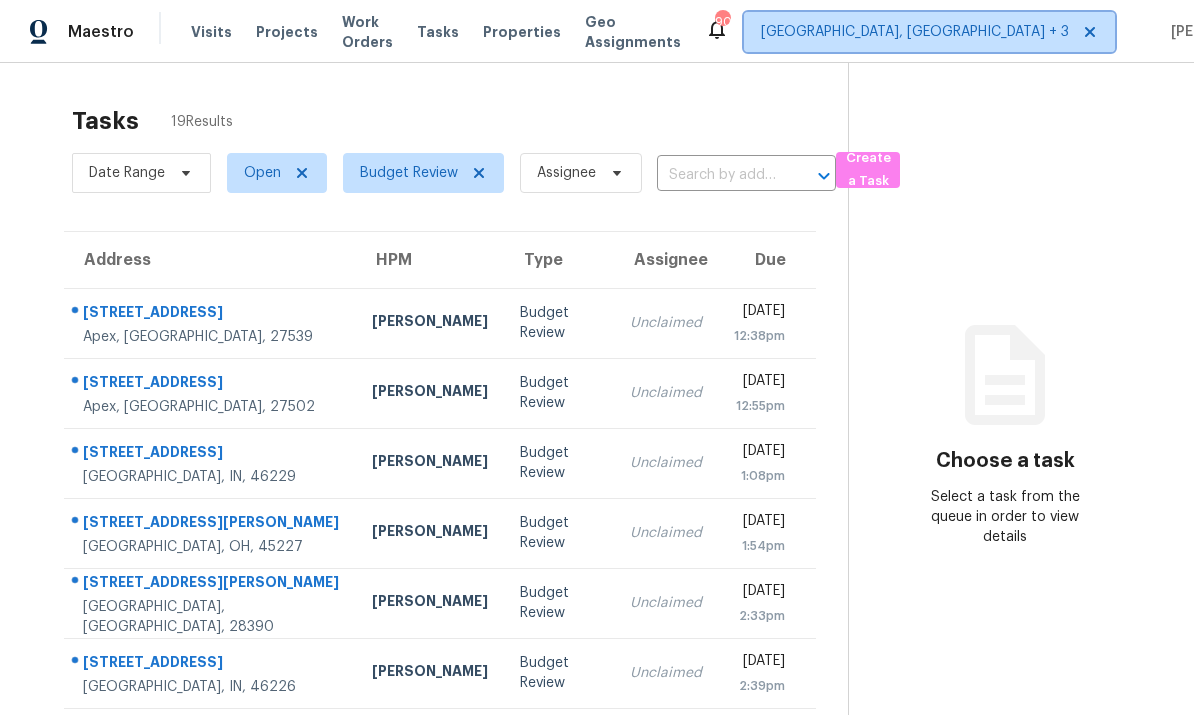 click on "Greensboro, NC + 3" at bounding box center (915, 32) 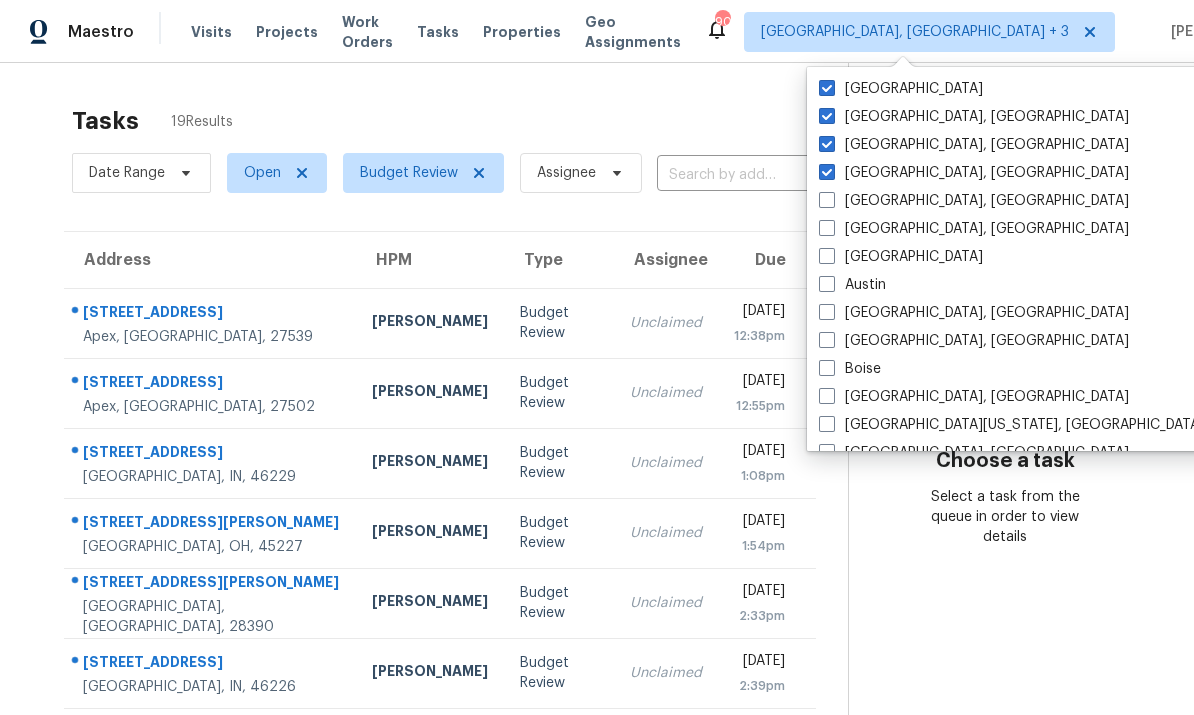 click at bounding box center [827, 88] 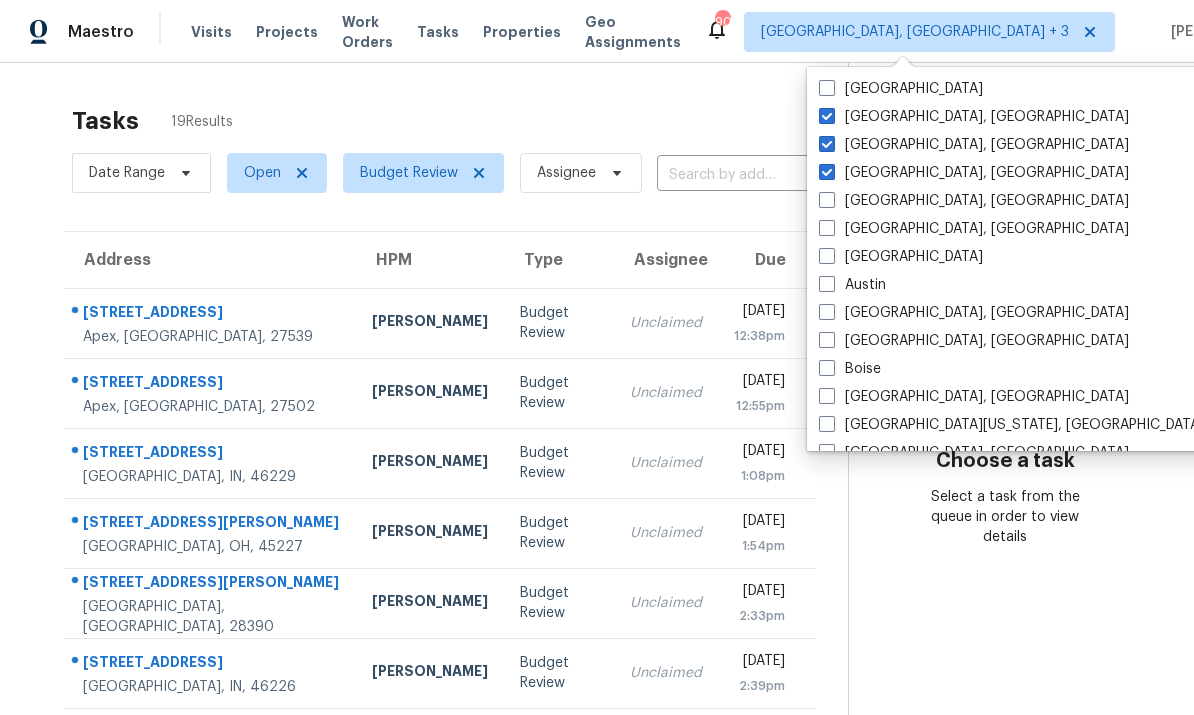 checkbox on "false" 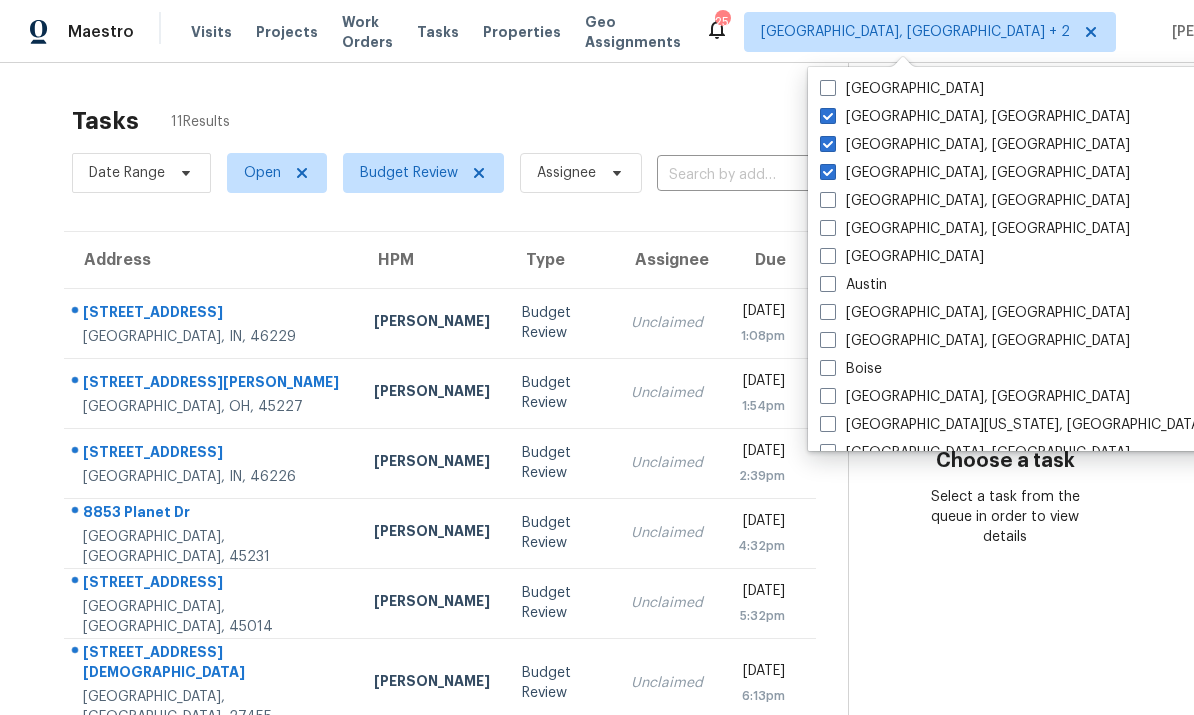 click at bounding box center (828, 144) 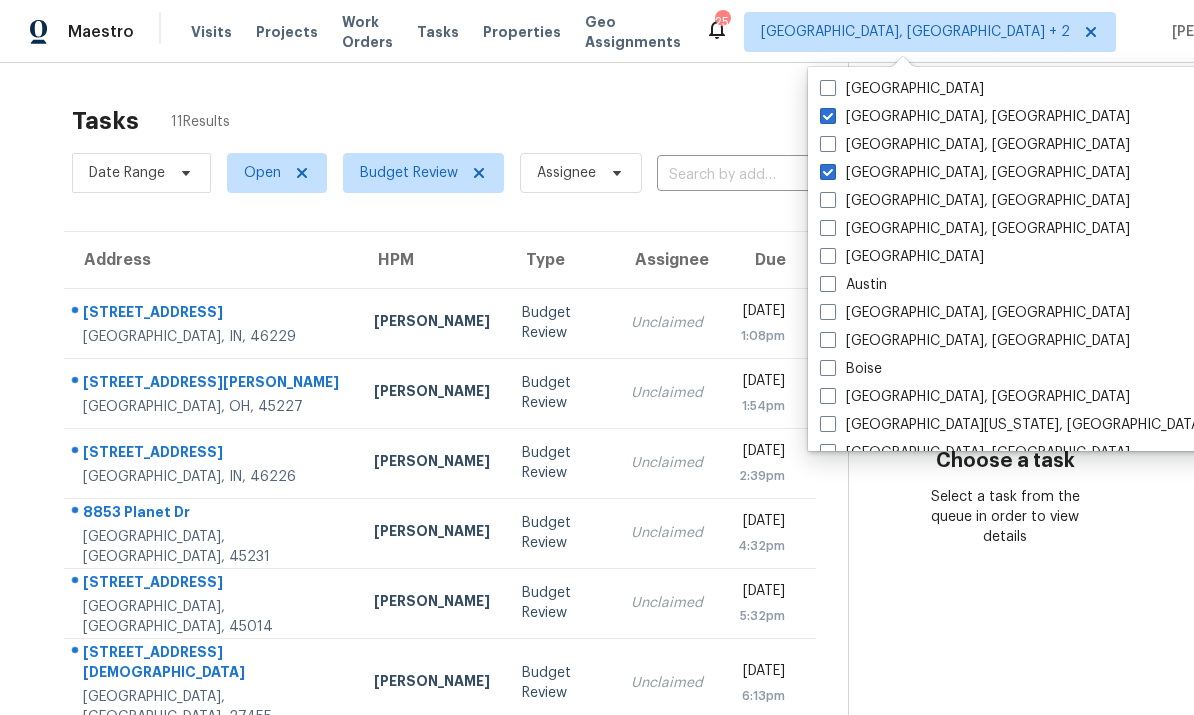 checkbox on "false" 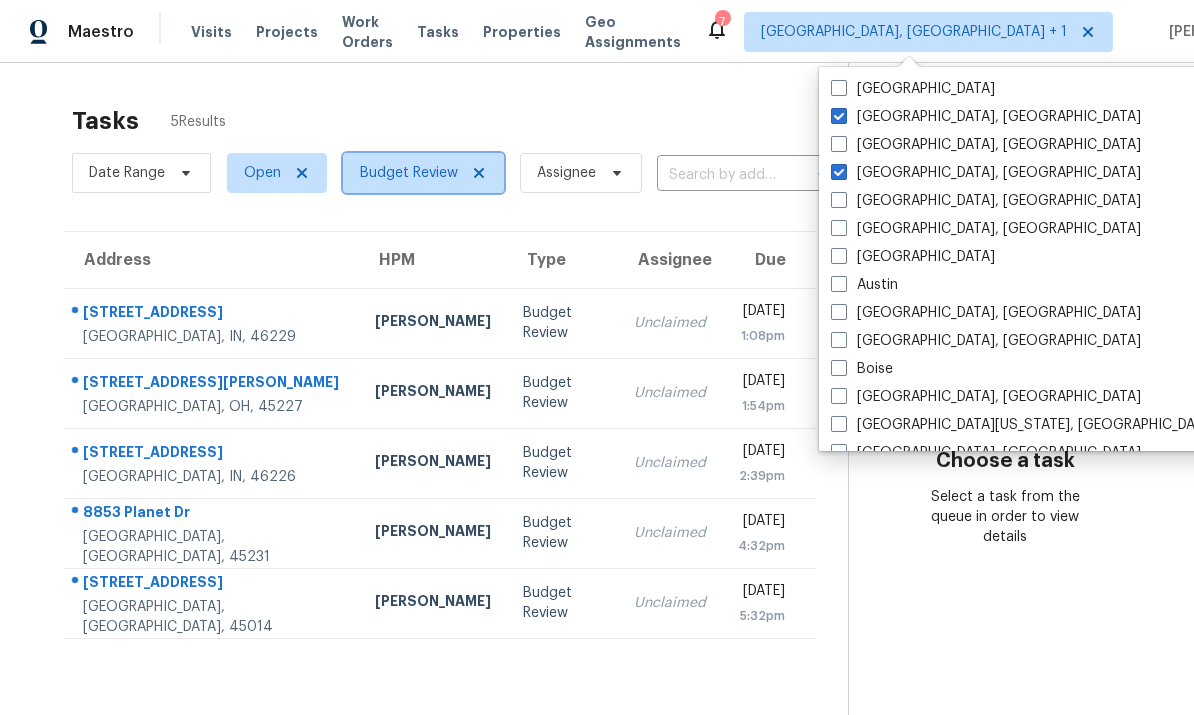 click on "Budget Review" at bounding box center [409, 173] 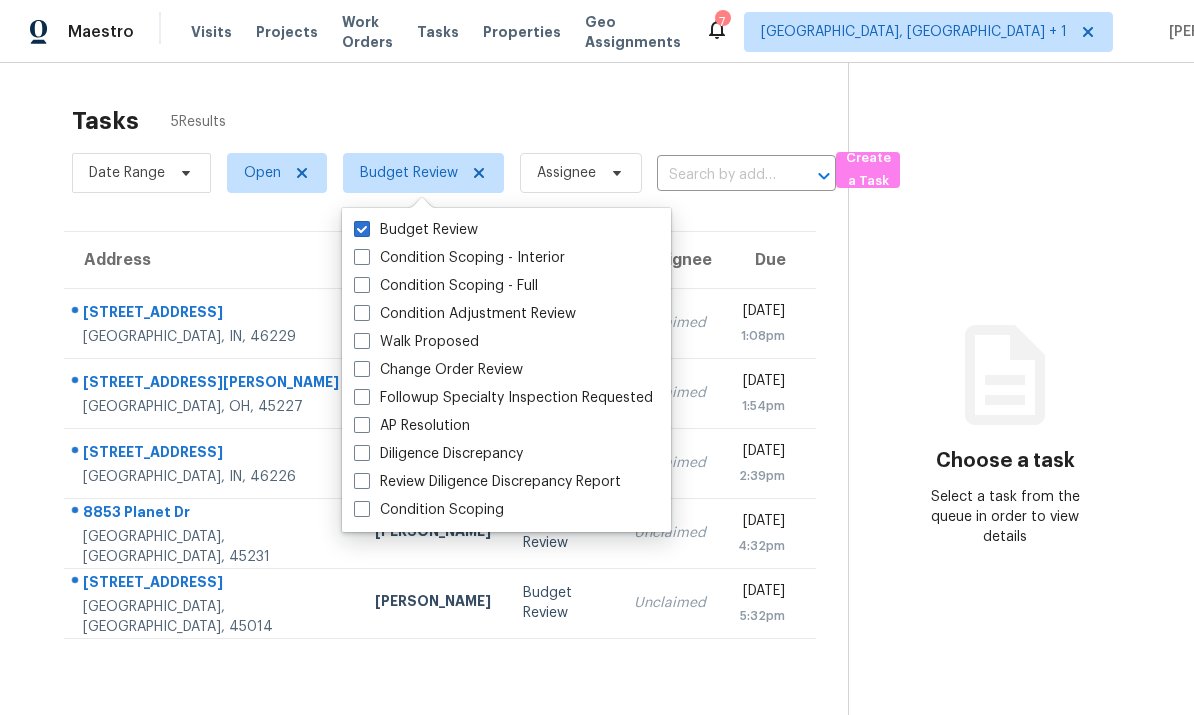 click at bounding box center [362, 369] 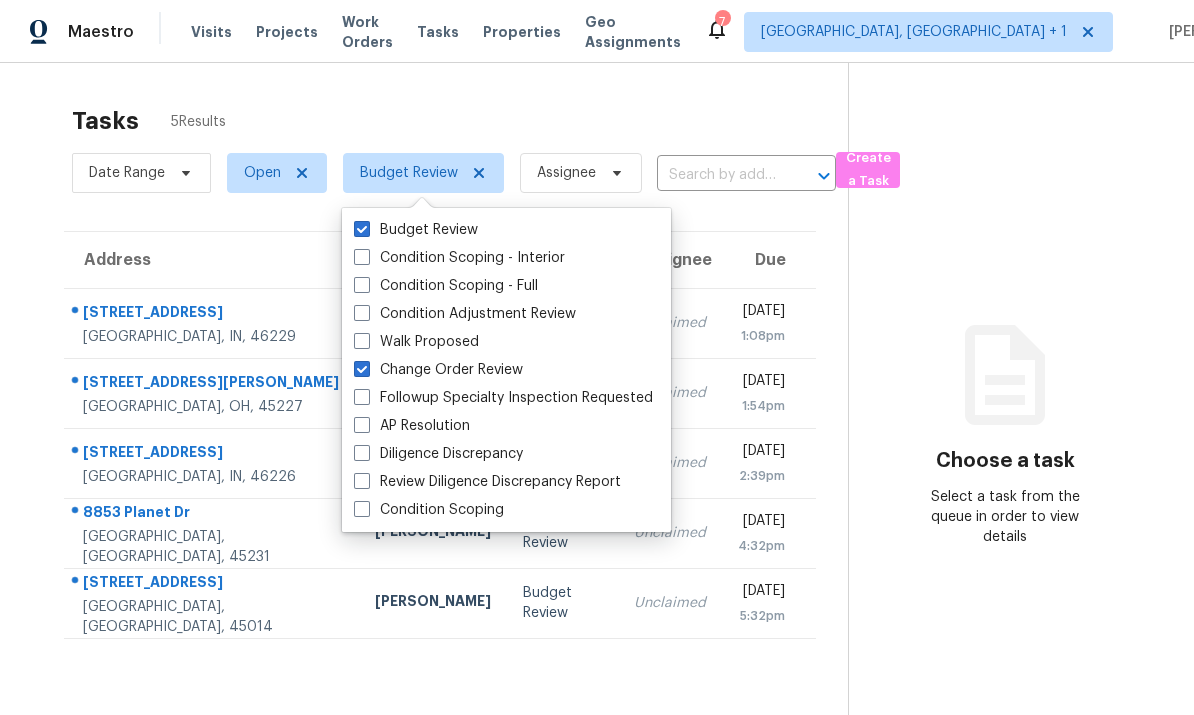 checkbox on "true" 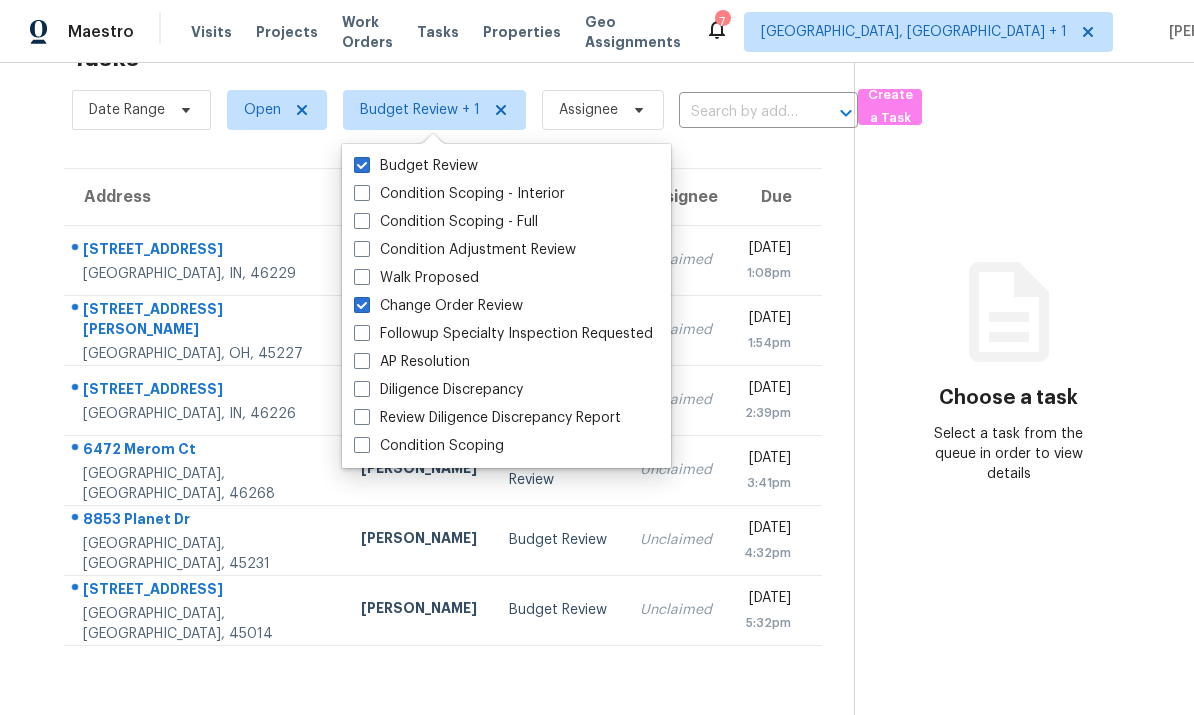 scroll, scrollTop: 63, scrollLeft: 0, axis: vertical 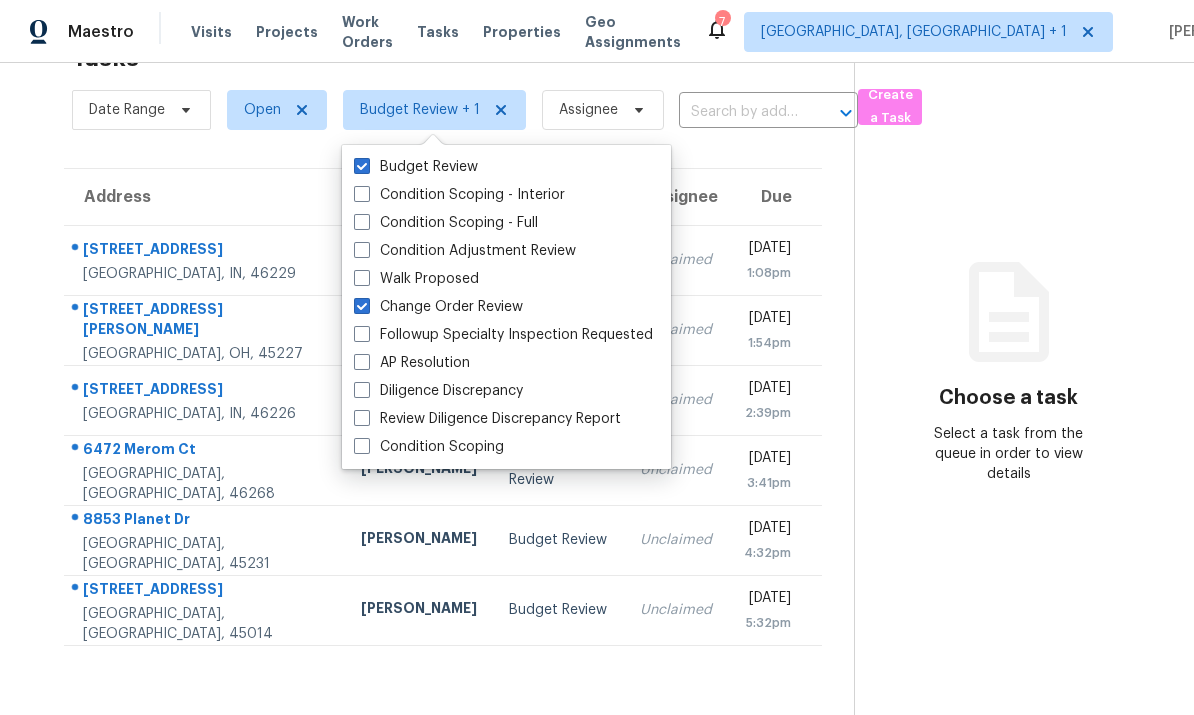click on "Tasks 6  Results Date Range Open Budget Review + 1 Assignee ​ Create a Task Address HPM Type Assignee Due 9338 Shenandoah Dr   Indianapolis, IN, 46229 Dodd Drayer Budget Review Unclaimed Tue, Jul 22nd 2025 1:08pm 4266 Blaney Ave   Cincinnati, OH, 45227 Alison Brice Budget Review Unclaimed Tue, Jul 22nd 2025 1:54pm 3647 Richelieu Rd   Indianapolis, IN, 46226 Isaul Martinez Budget Review Unclaimed Tue, Jul 22nd 2025 2:39pm 6472 Merom Ct   Indianapolis, IN, 46268 Isaul Martinez Change Order Review Unclaimed Tue, Jul 22nd 2025 3:41pm 8853 Planet Dr   Cincinnati, OH, 45231 Robert Carl Budget Review Unclaimed Tue, Jul 22nd 2025 4:32pm 5598 Chateau Way   Fairfield, OH, 45014 Robert Carl Budget Review Unclaimed Tue, Jul 22nd 2025 5:32pm" at bounding box center [443, 373] 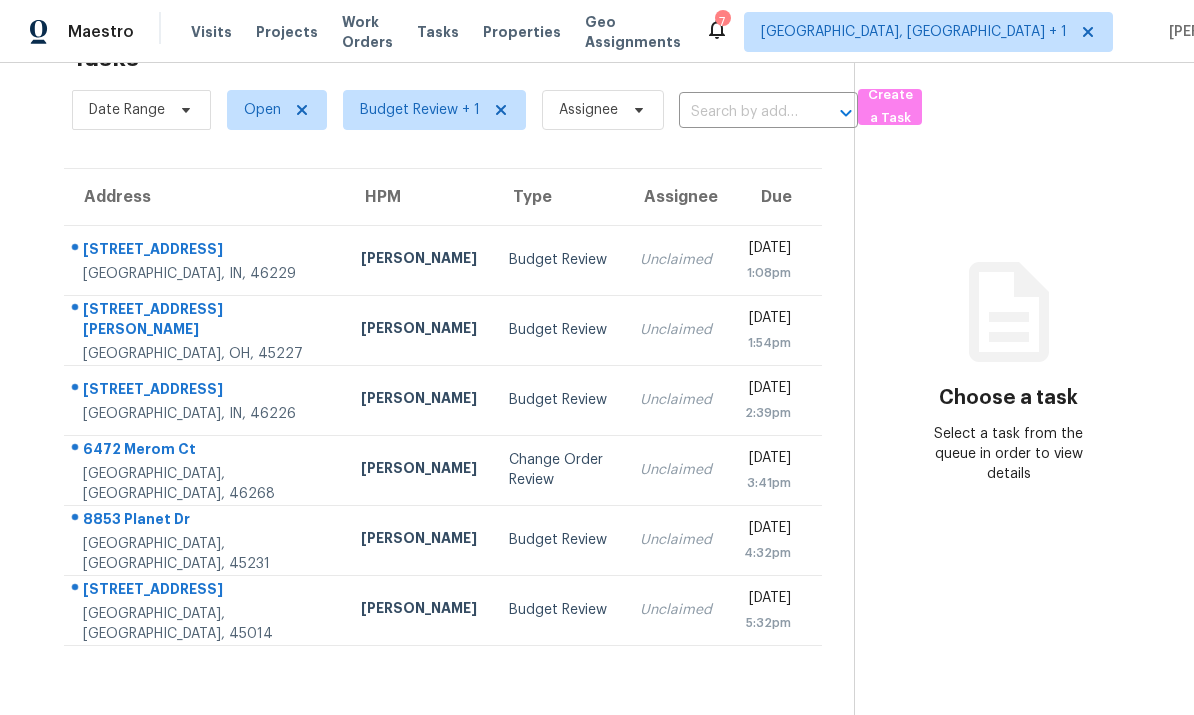 click on "Change Order Review" at bounding box center (559, 470) 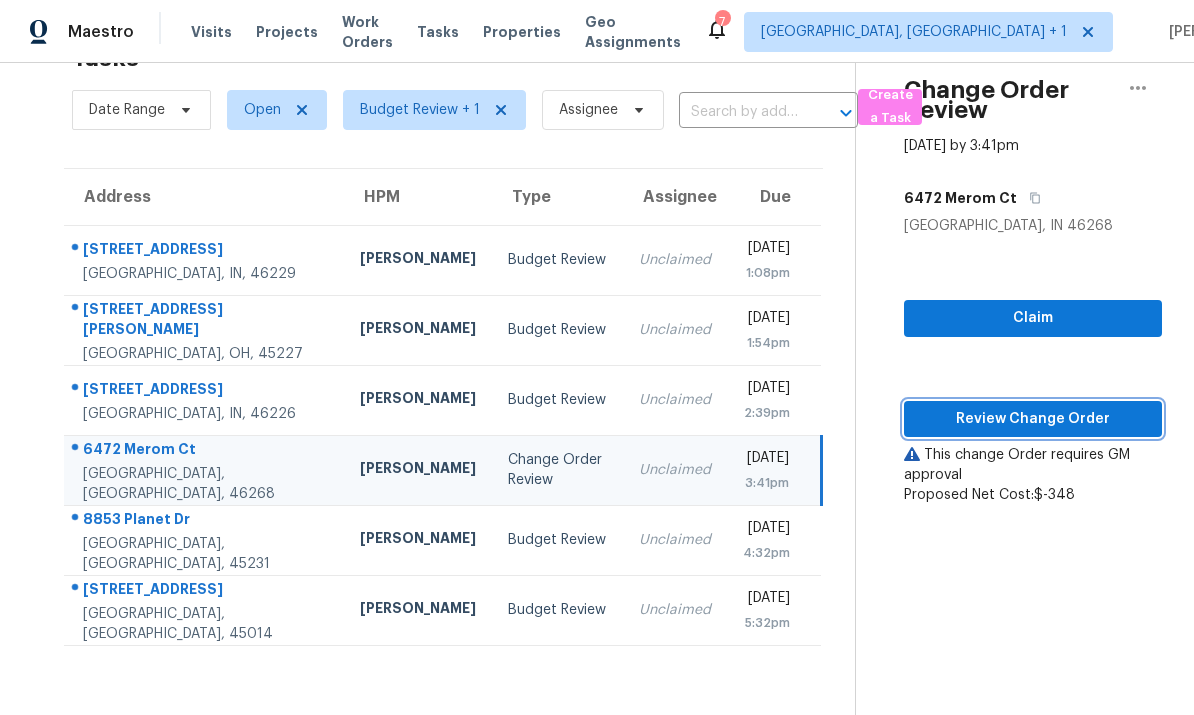 click on "Review Change Order" at bounding box center [1033, 419] 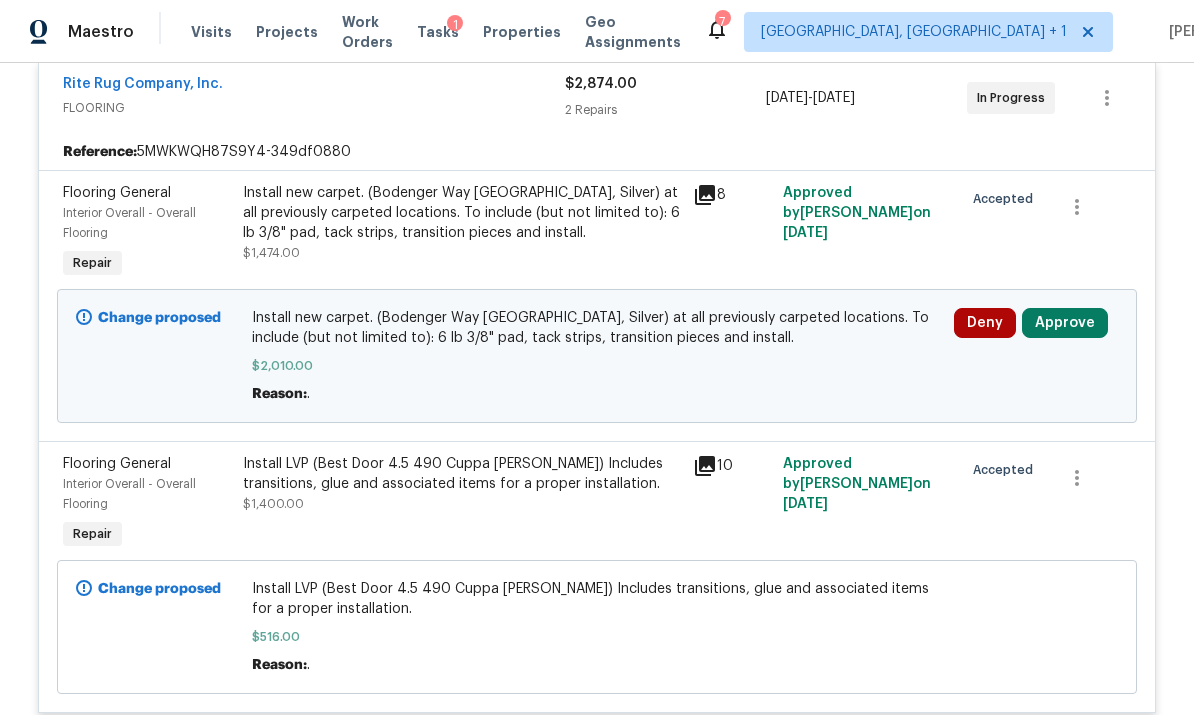 scroll, scrollTop: 628, scrollLeft: 0, axis: vertical 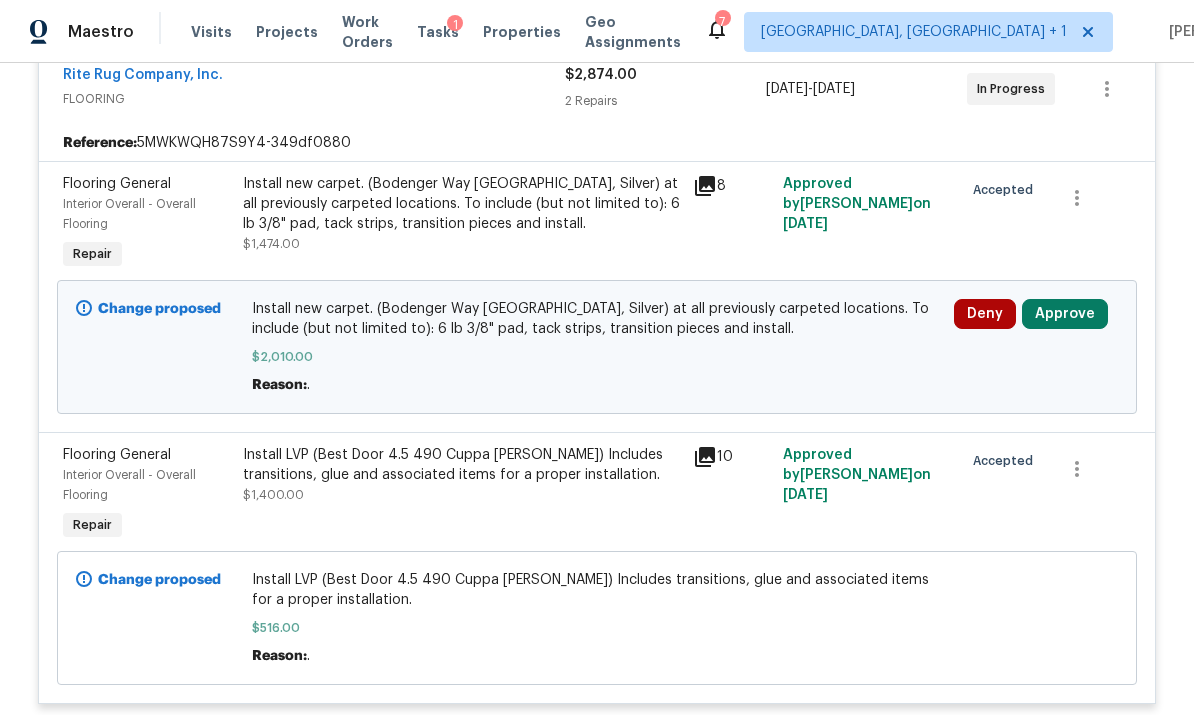 click on "Approve" at bounding box center (1065, 314) 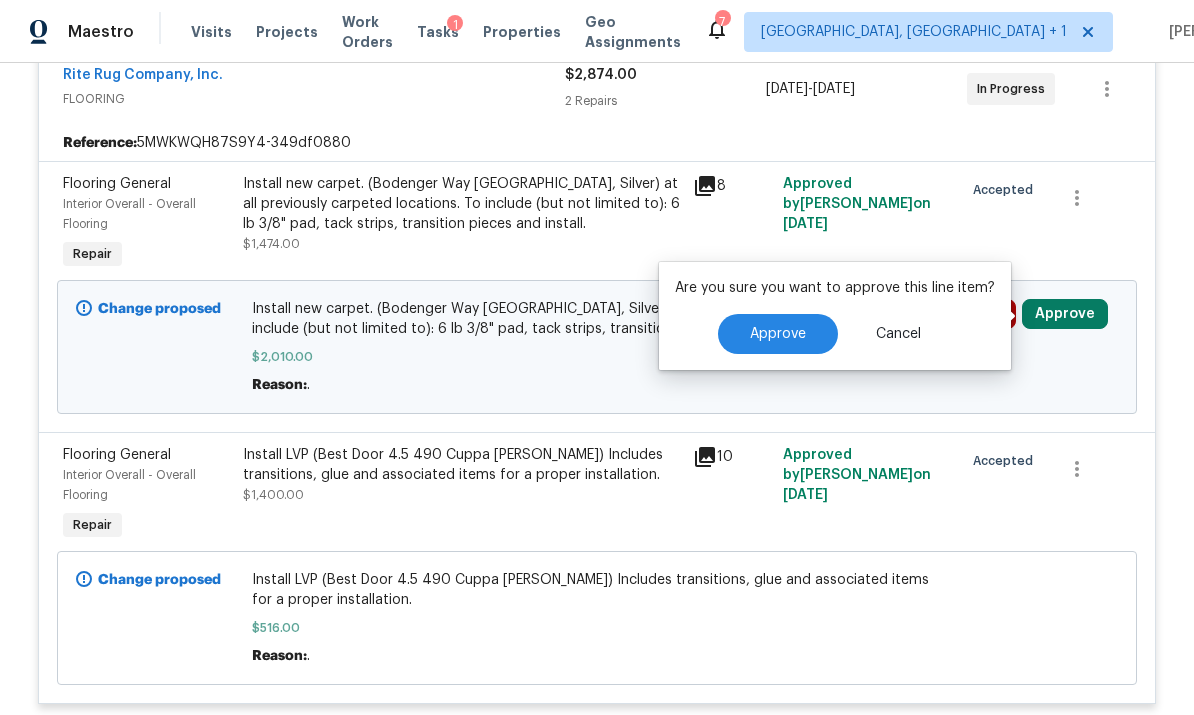 click on "Approve" at bounding box center (778, 334) 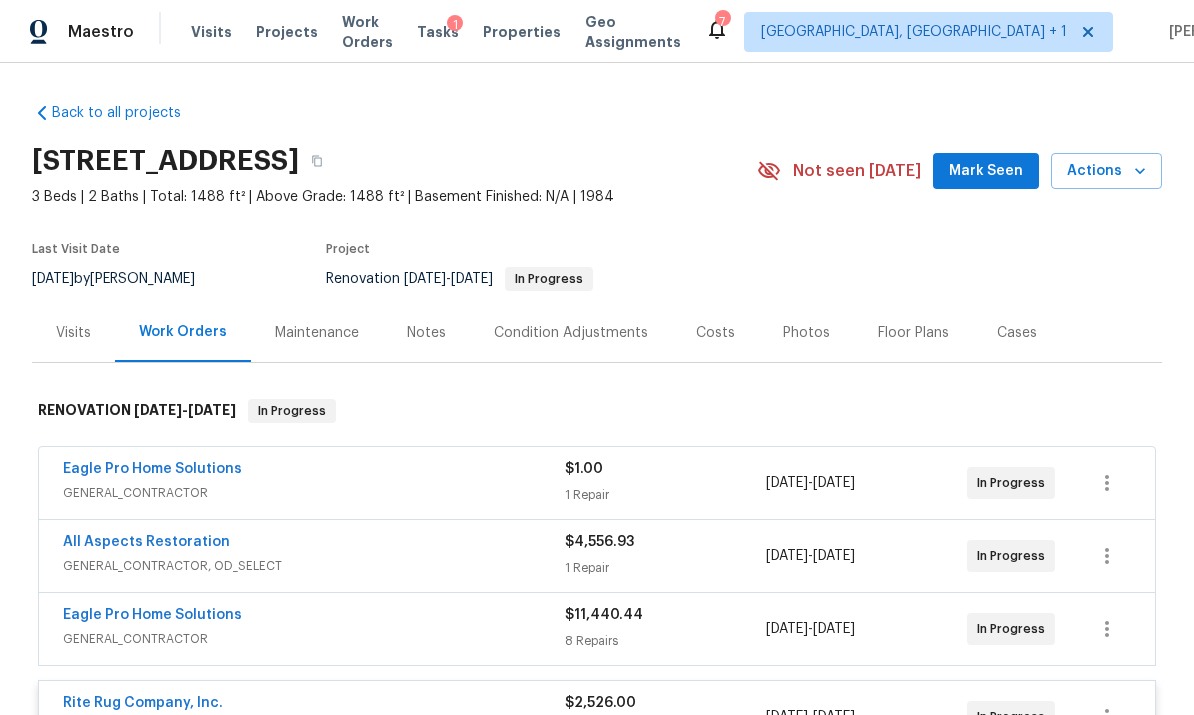 scroll, scrollTop: 0, scrollLeft: 0, axis: both 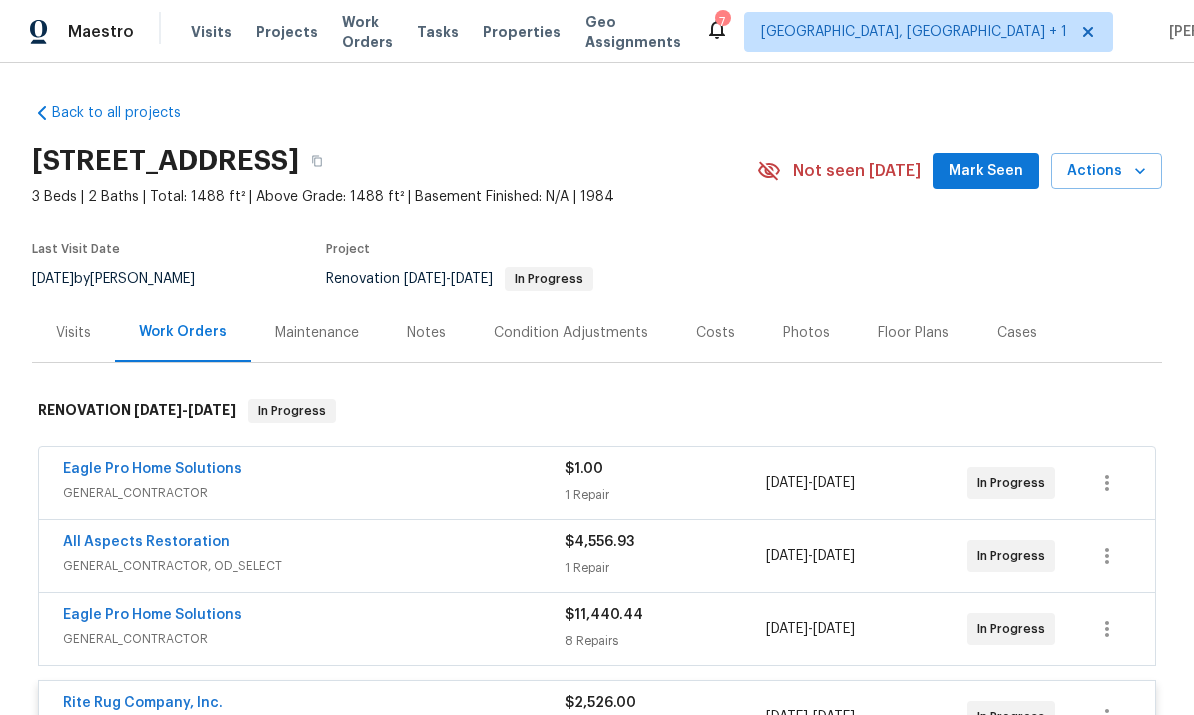 click on "Tasks" at bounding box center (438, 32) 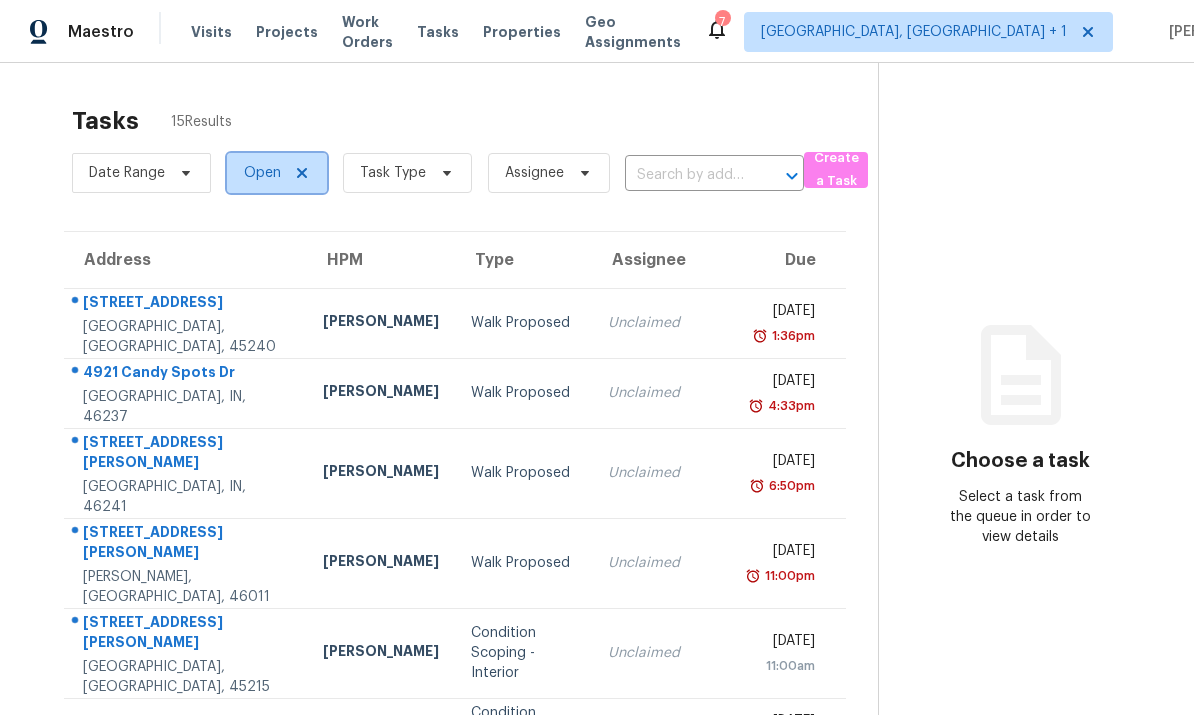 click on "Open" at bounding box center (262, 173) 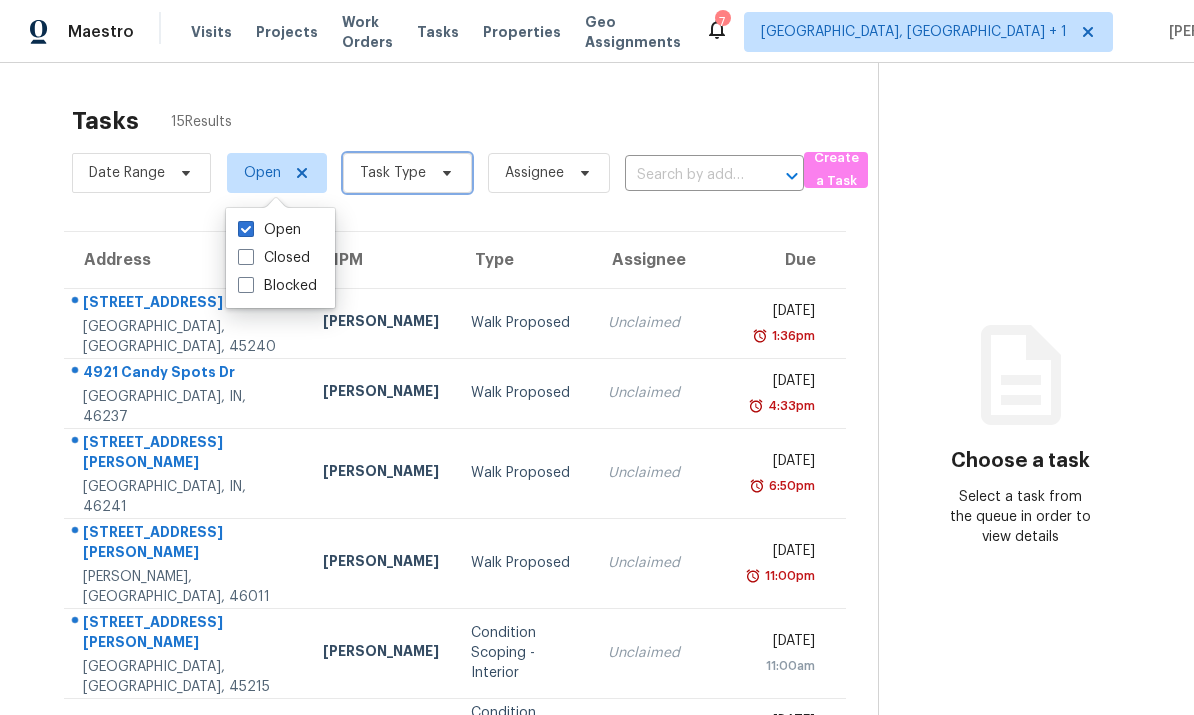 click on "Task Type" at bounding box center [393, 173] 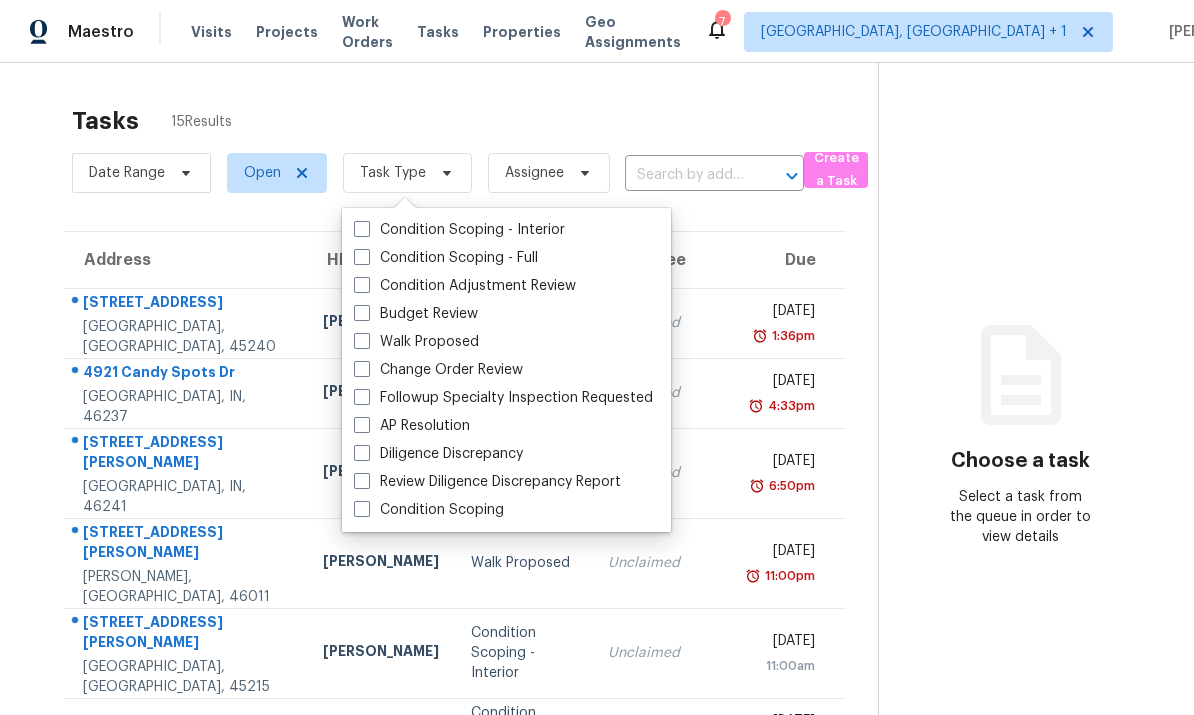 click on "Budget Review" at bounding box center [506, 314] 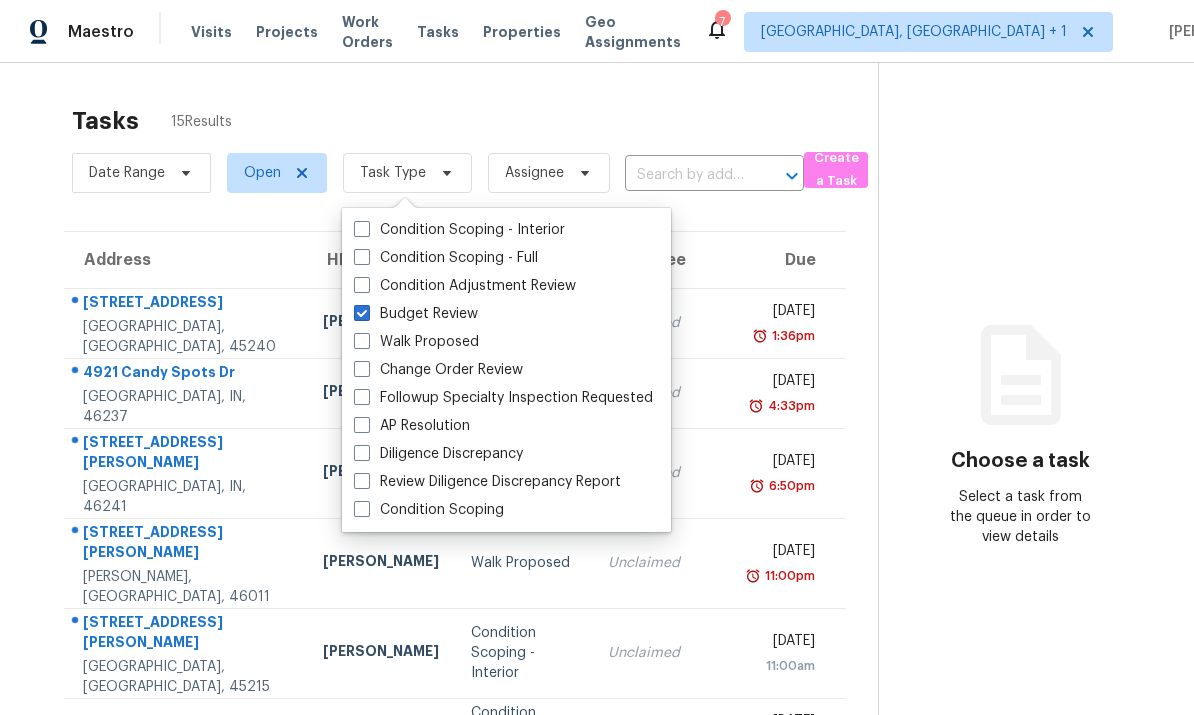 checkbox on "true" 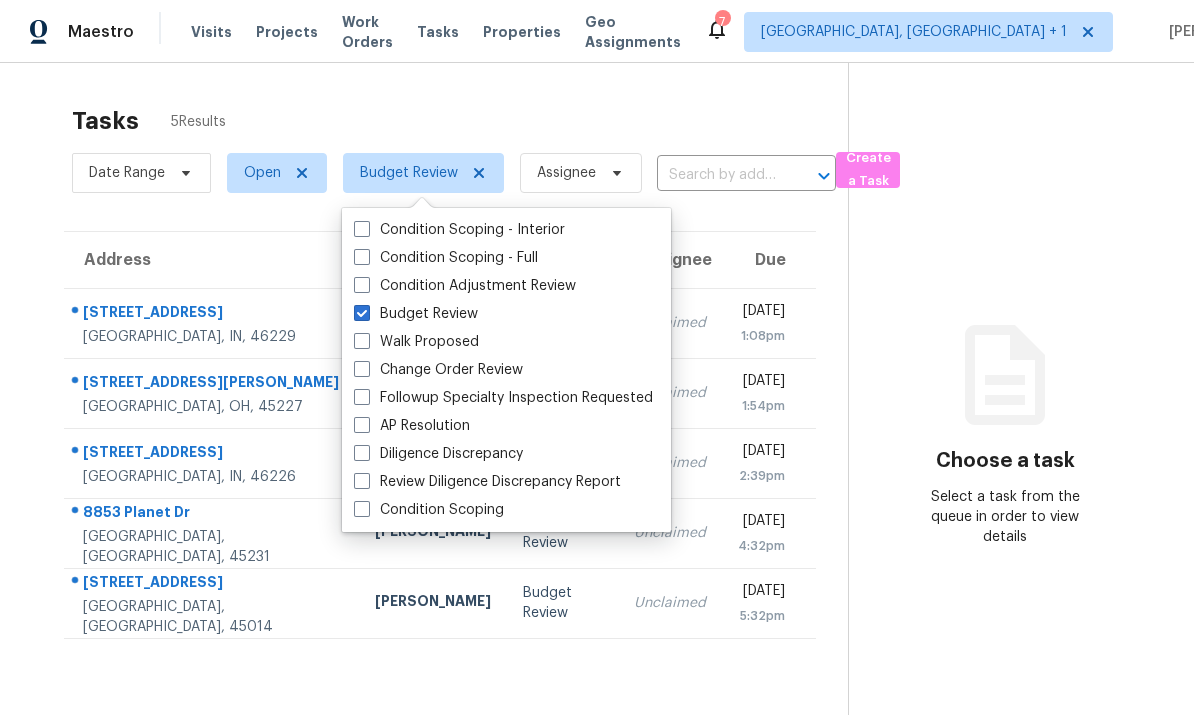 click at bounding box center [362, 369] 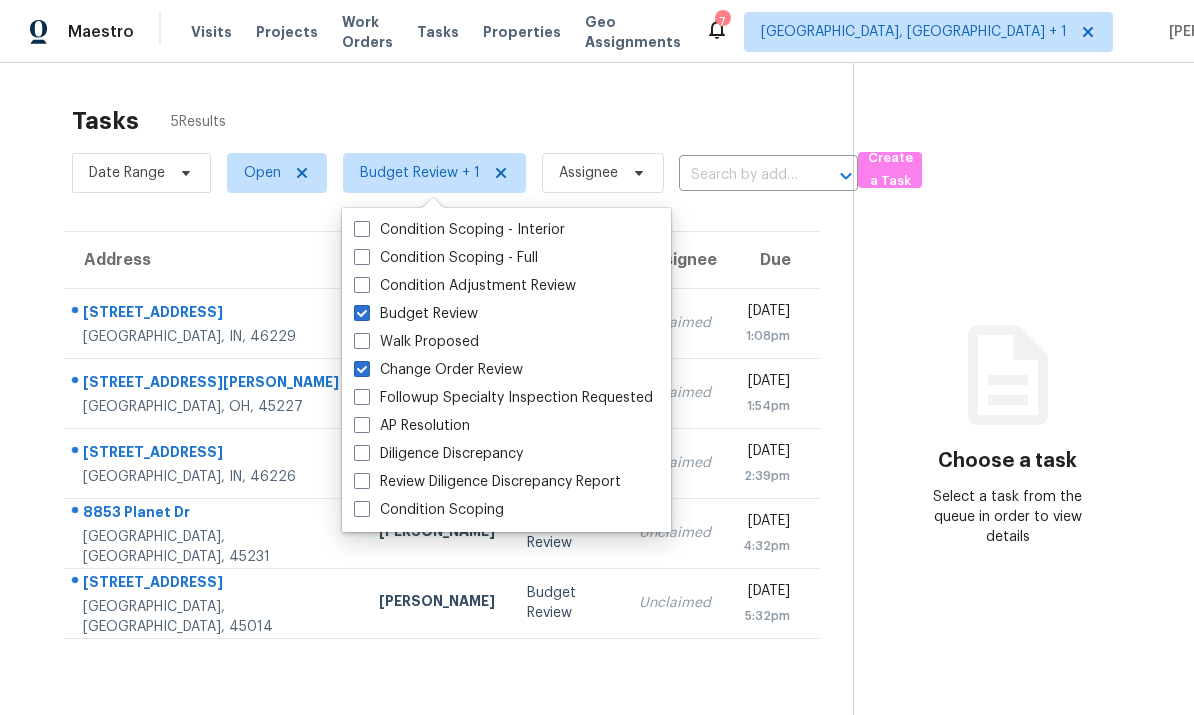 click at bounding box center [362, 369] 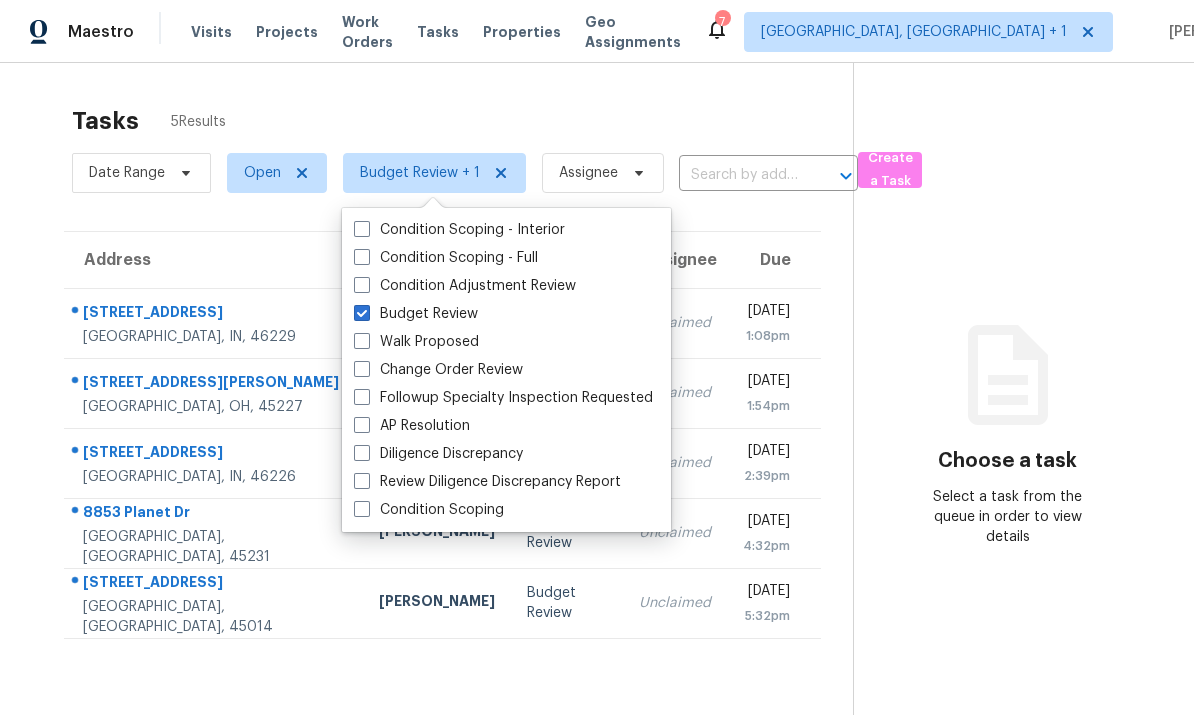 checkbox on "false" 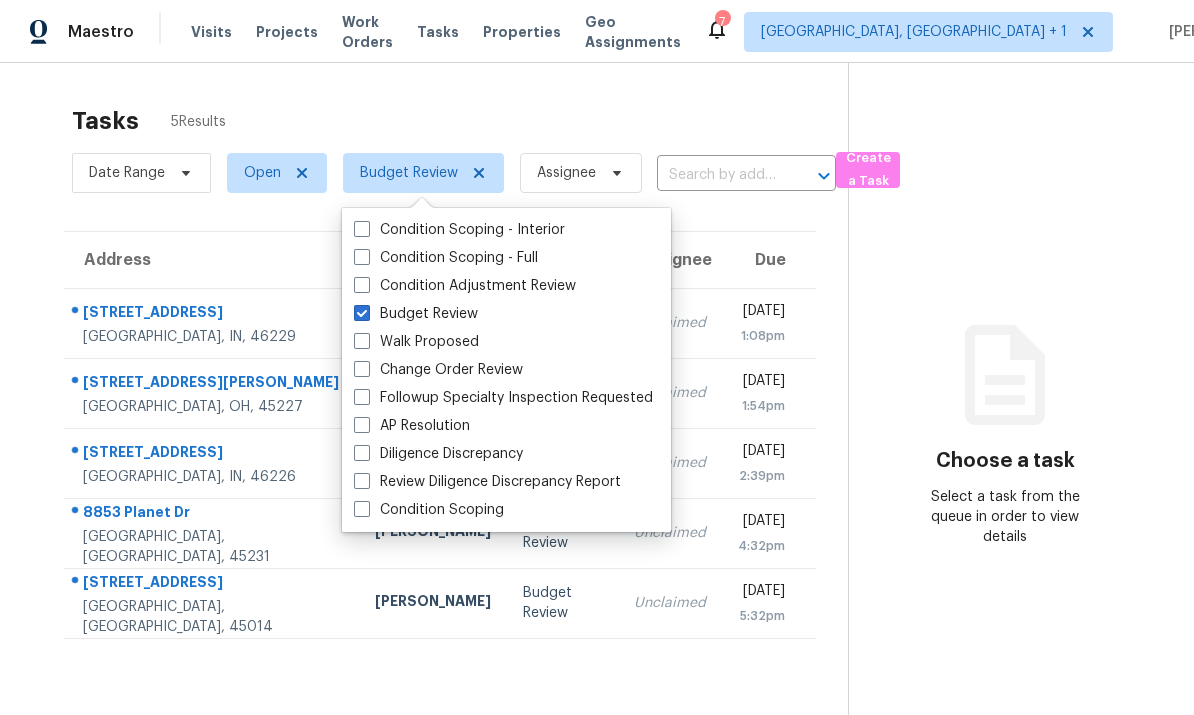 click on "Tasks 5  Results Date Range Open Budget Review Assignee ​ Create a Task Address HPM Type Assignee Due 9338 Shenandoah Dr   Indianapolis, IN, 46229 Dodd Drayer Budget Review Unclaimed Tue, Jul 22nd 2025 1:08pm 4266 Blaney Ave   Cincinnati, OH, 45227 Alison Brice Budget Review Unclaimed Tue, Jul 22nd 2025 1:54pm 3647 Richelieu Rd   Indianapolis, IN, 46226 Isaul Martinez Budget Review Unclaimed Tue, Jul 22nd 2025 2:39pm 8853 Planet Dr   Cincinnati, OH, 45231 Robert Carl Budget Review Unclaimed Tue, Jul 22nd 2025 4:32pm 5598 Chateau Way   Fairfield, OH, 45014 Robert Carl Budget Review Unclaimed Tue, Jul 22nd 2025 5:32pm Choose a task Select a task from the queue in order to view details" at bounding box center [597, 420] 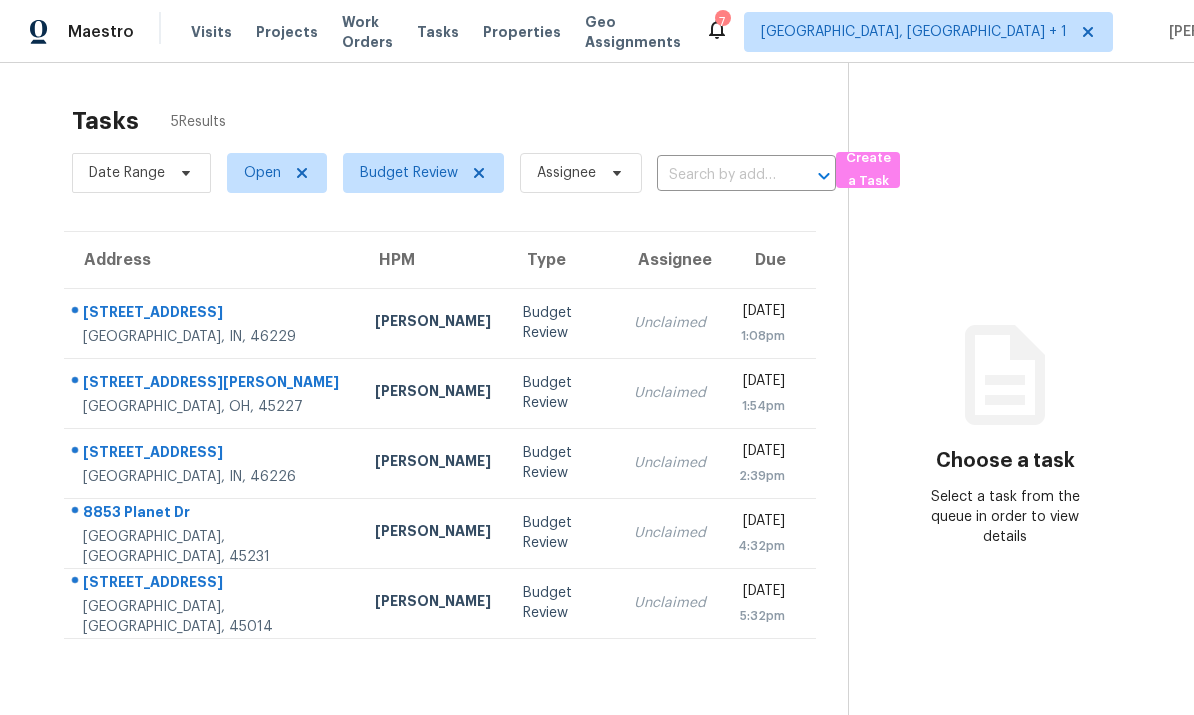 click on "Dodd Drayer" at bounding box center (433, 323) 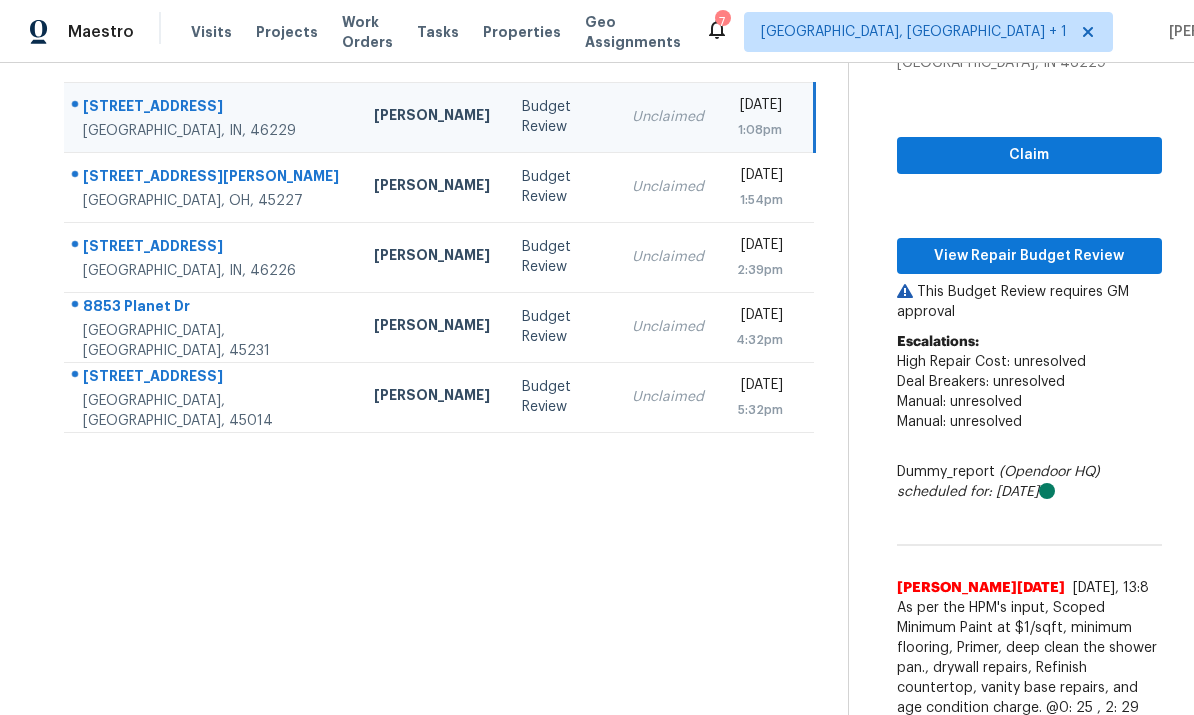 scroll, scrollTop: 204, scrollLeft: 0, axis: vertical 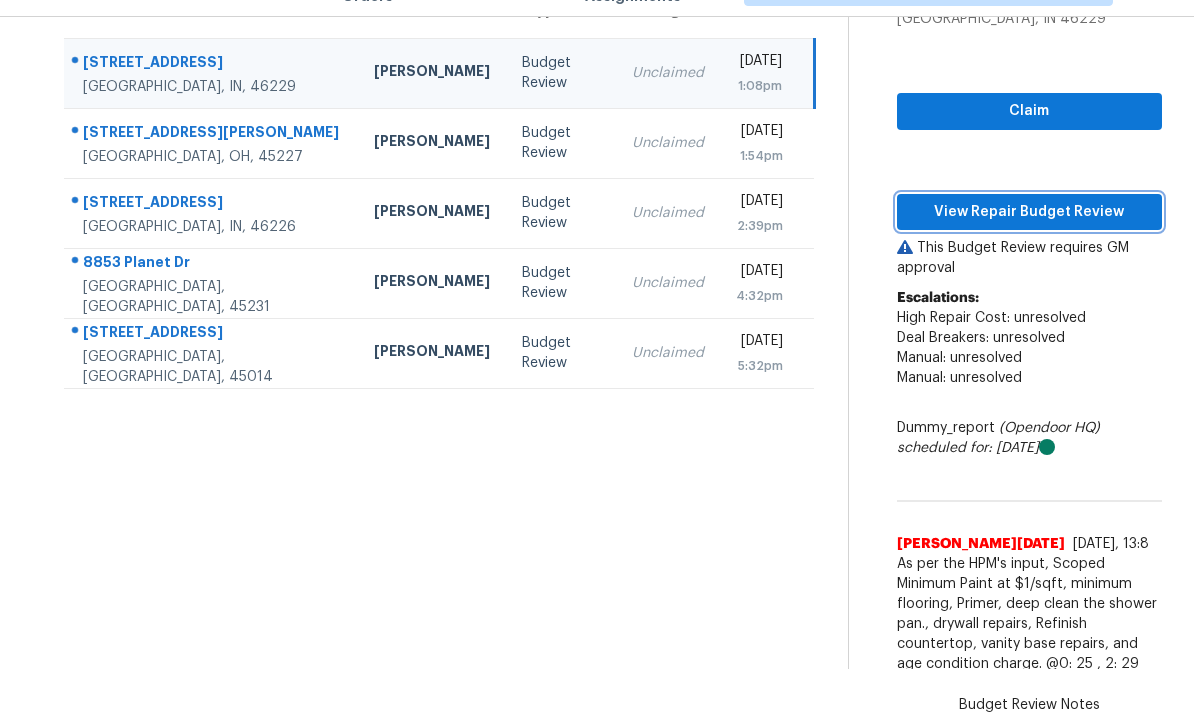 click on "View Repair Budget Review" at bounding box center [1029, 212] 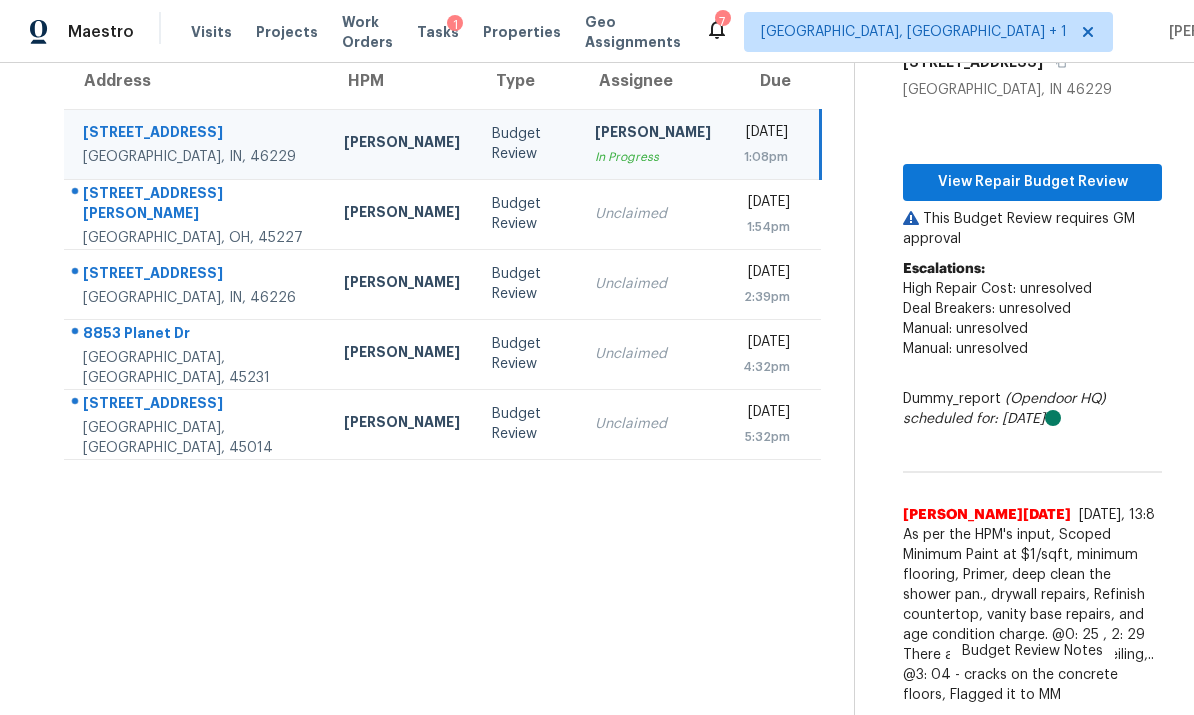 scroll, scrollTop: 104, scrollLeft: 0, axis: vertical 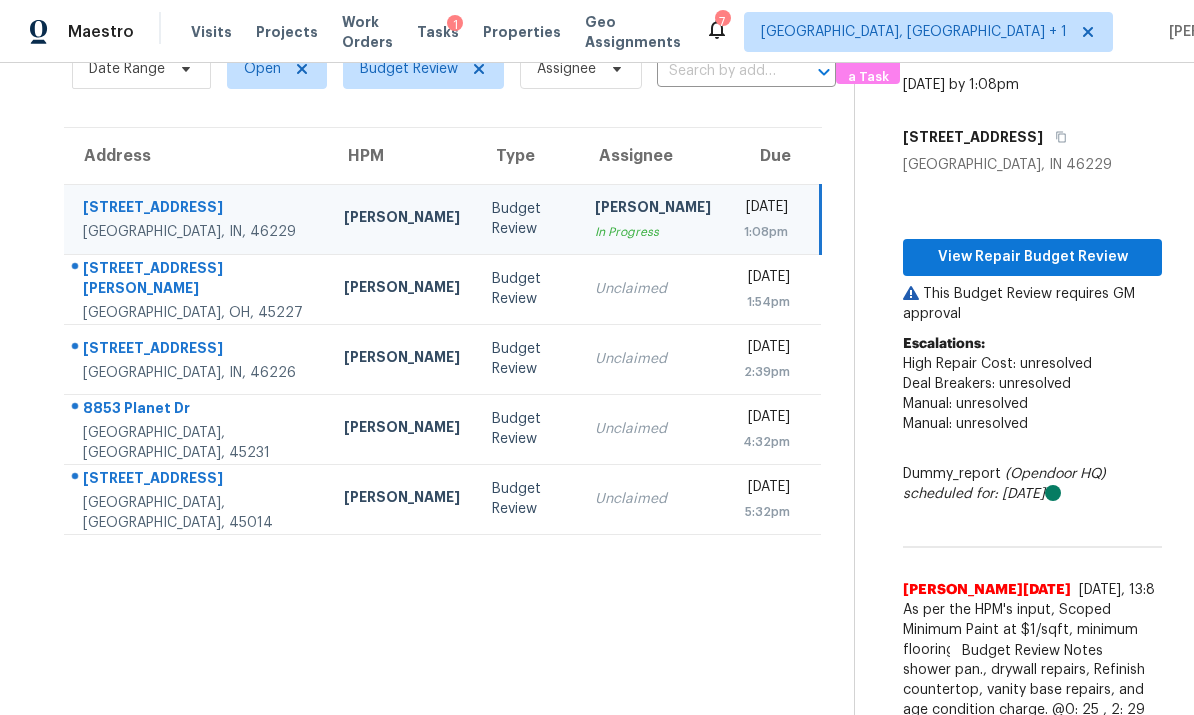 click on "Cincinnati, OH, 45227" at bounding box center (197, 313) 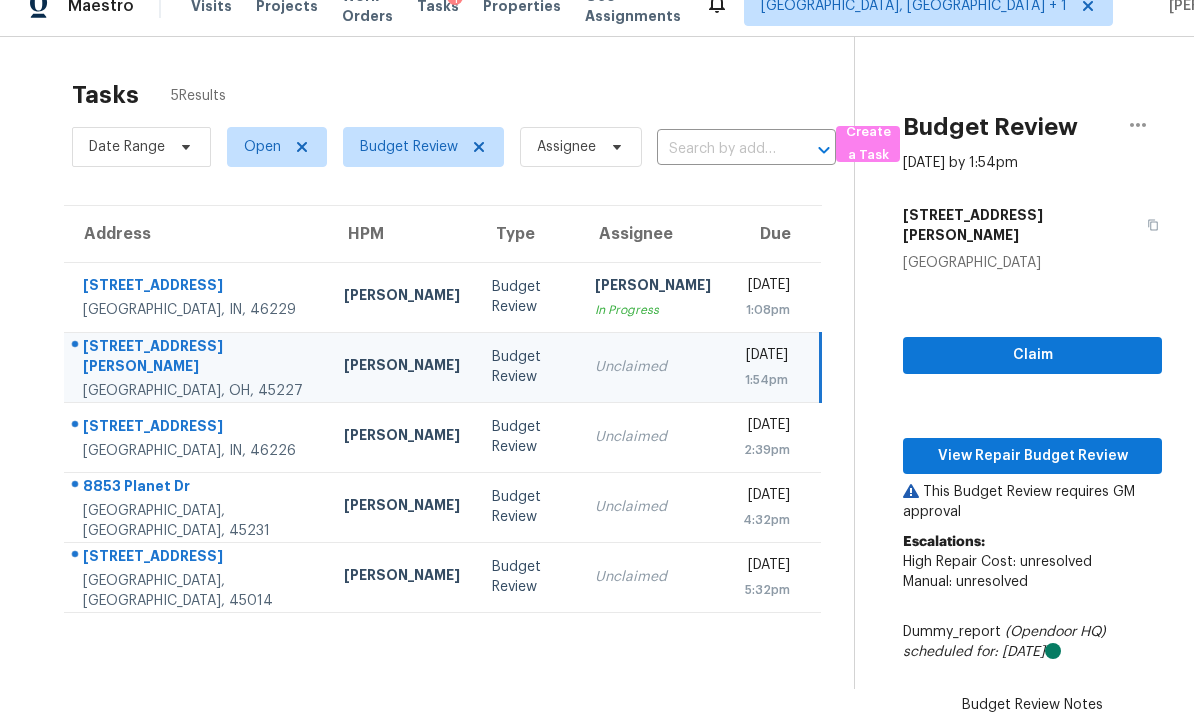 scroll, scrollTop: 0, scrollLeft: 0, axis: both 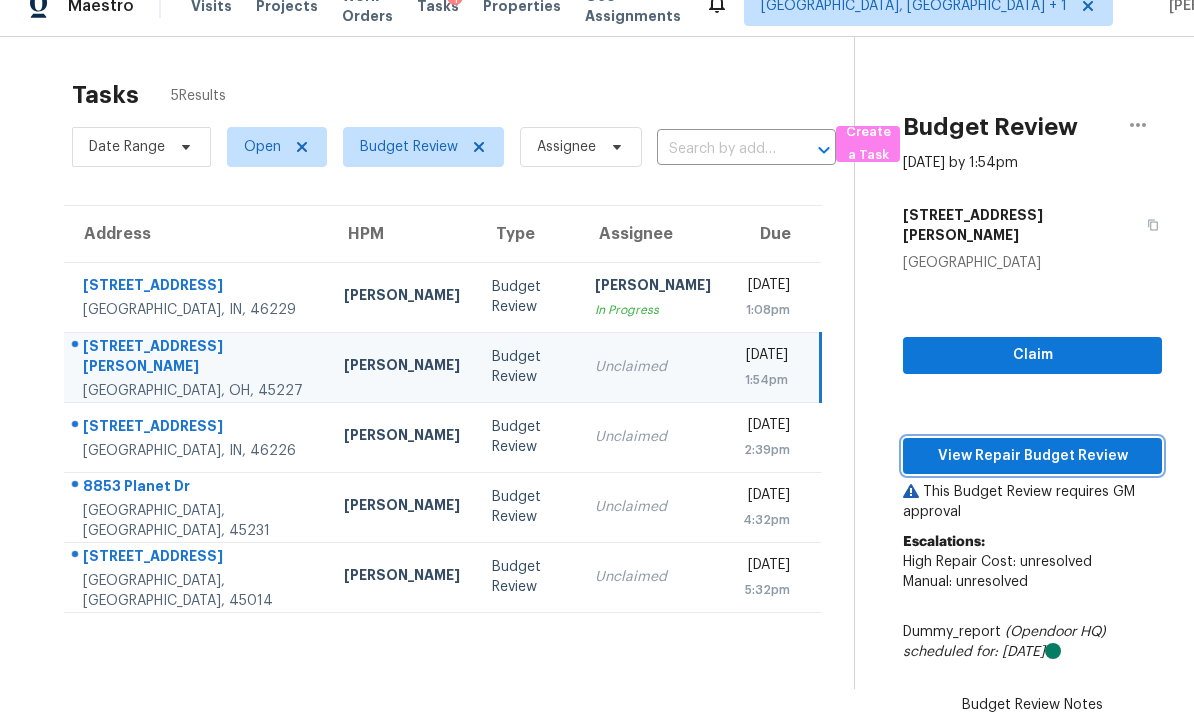 click on "View Repair Budget Review" at bounding box center [1032, 456] 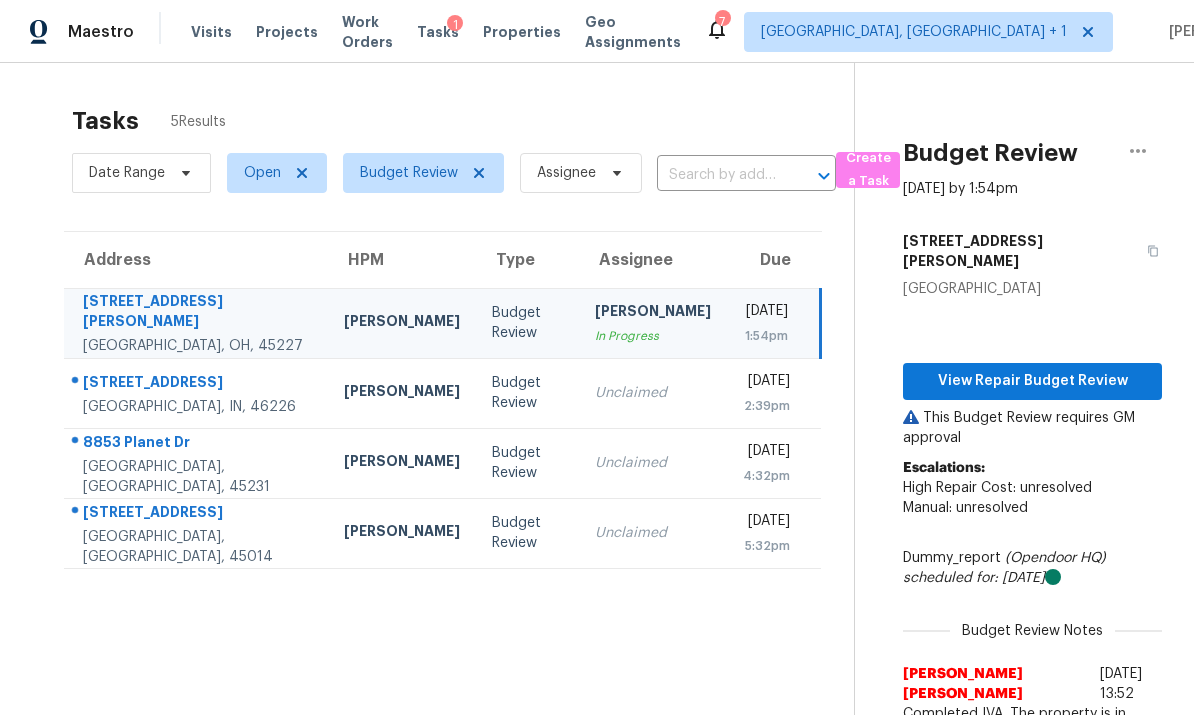 click on "3647 Richelieu Rd" at bounding box center [197, 384] 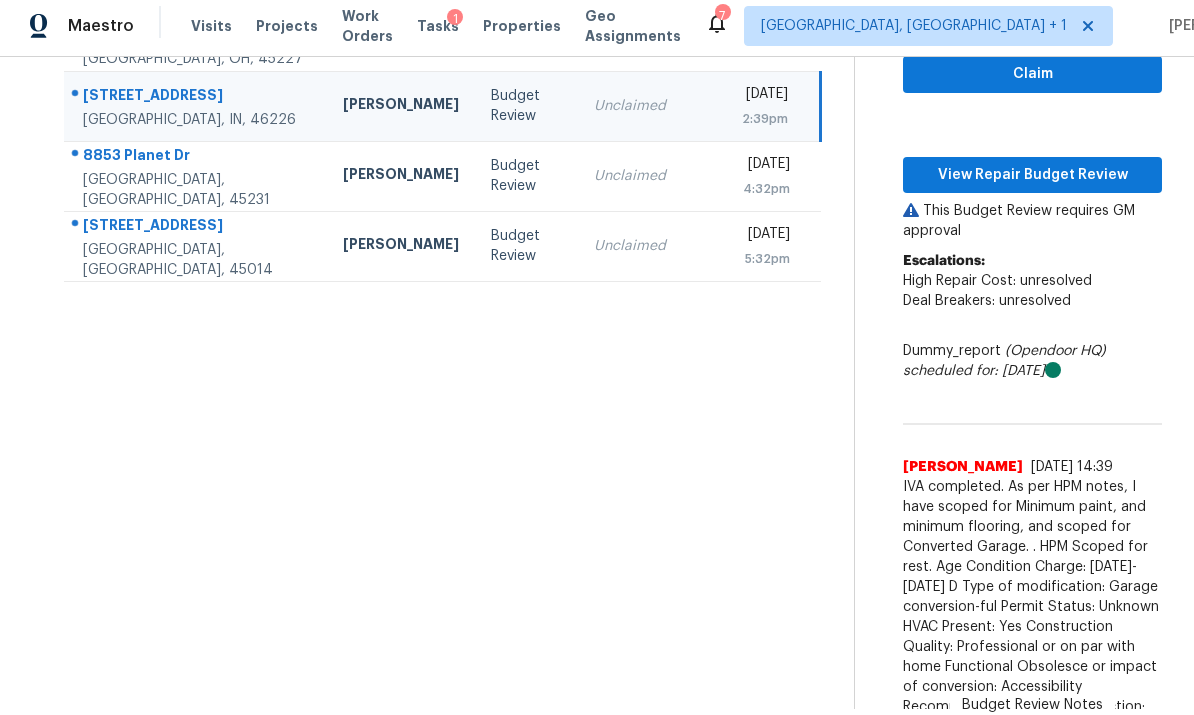scroll, scrollTop: 280, scrollLeft: 0, axis: vertical 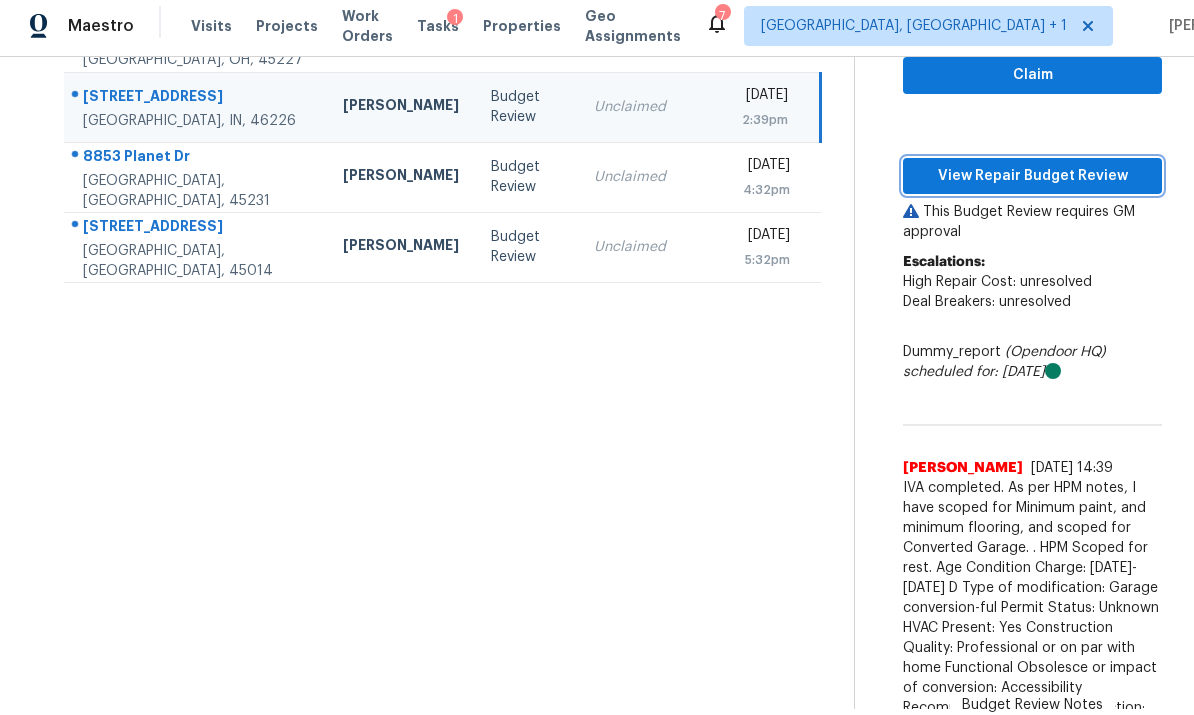 click on "View Repair Budget Review" at bounding box center [1032, 176] 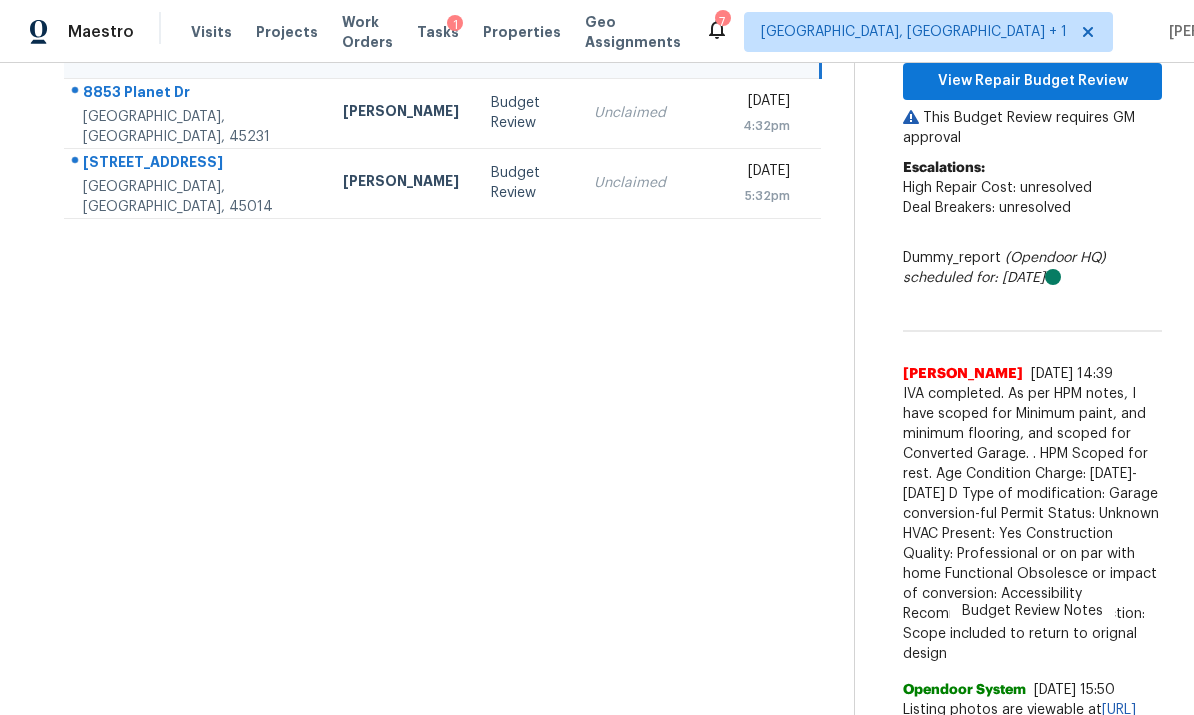 scroll, scrollTop: 180, scrollLeft: 0, axis: vertical 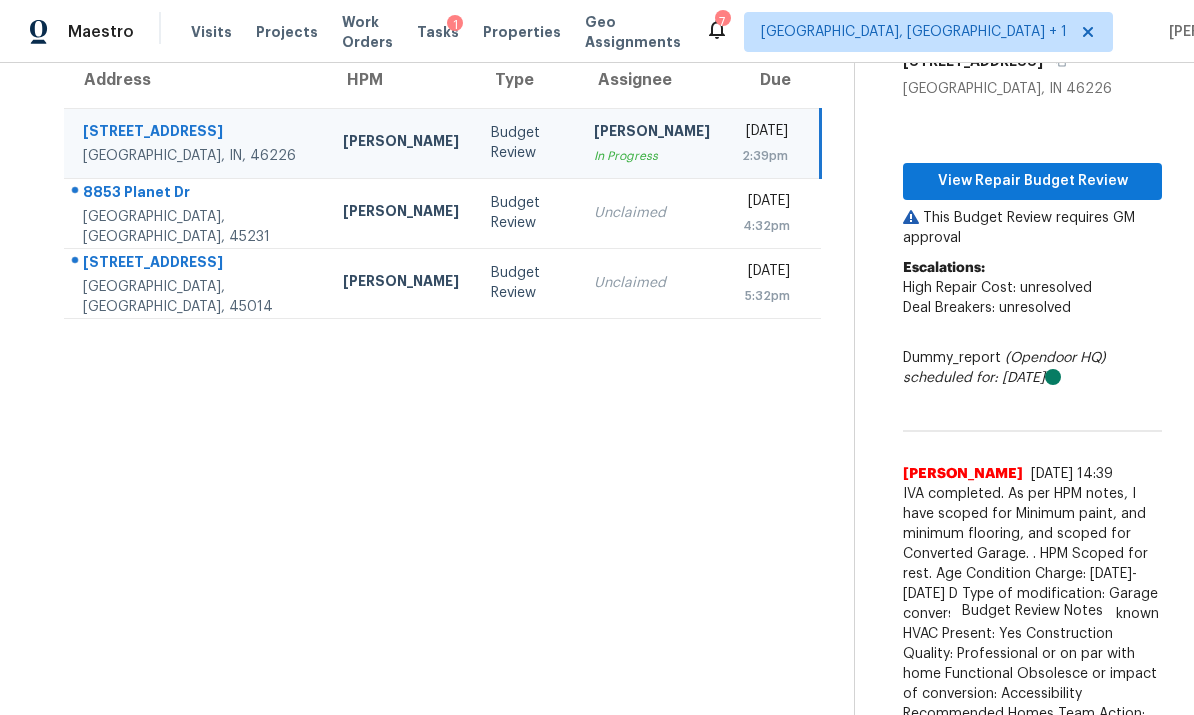 click on "Cincinnati, OH, 45231" at bounding box center (197, 227) 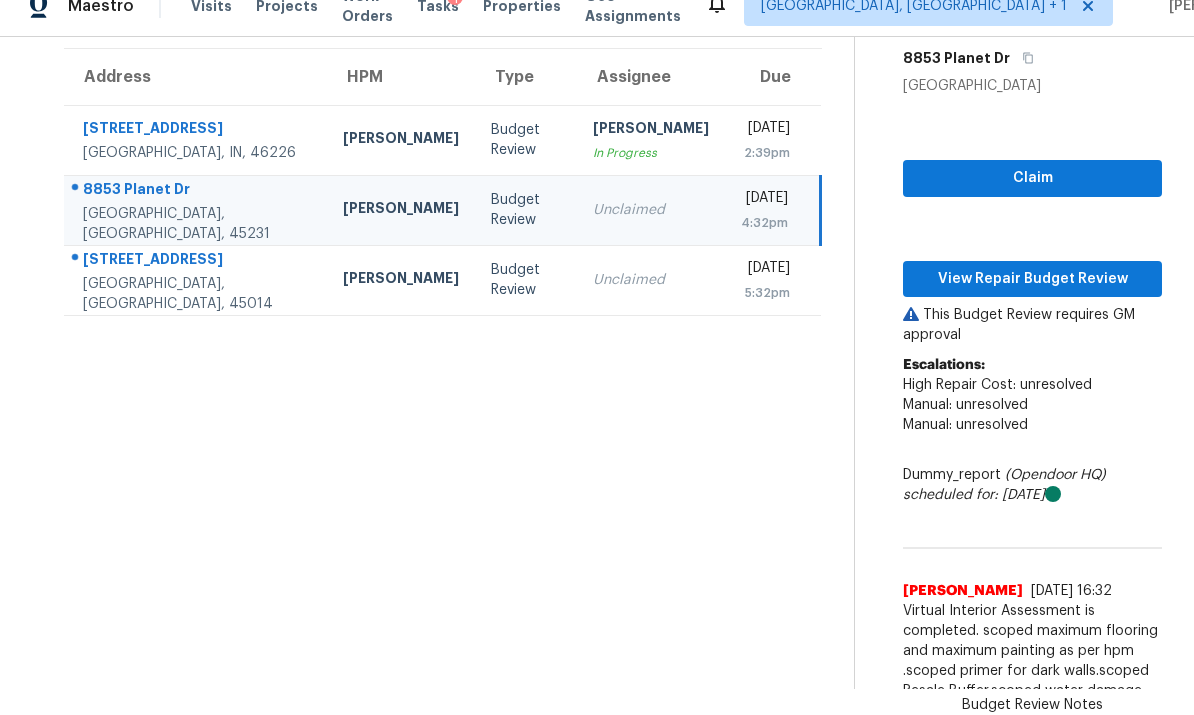 scroll, scrollTop: 116, scrollLeft: 0, axis: vertical 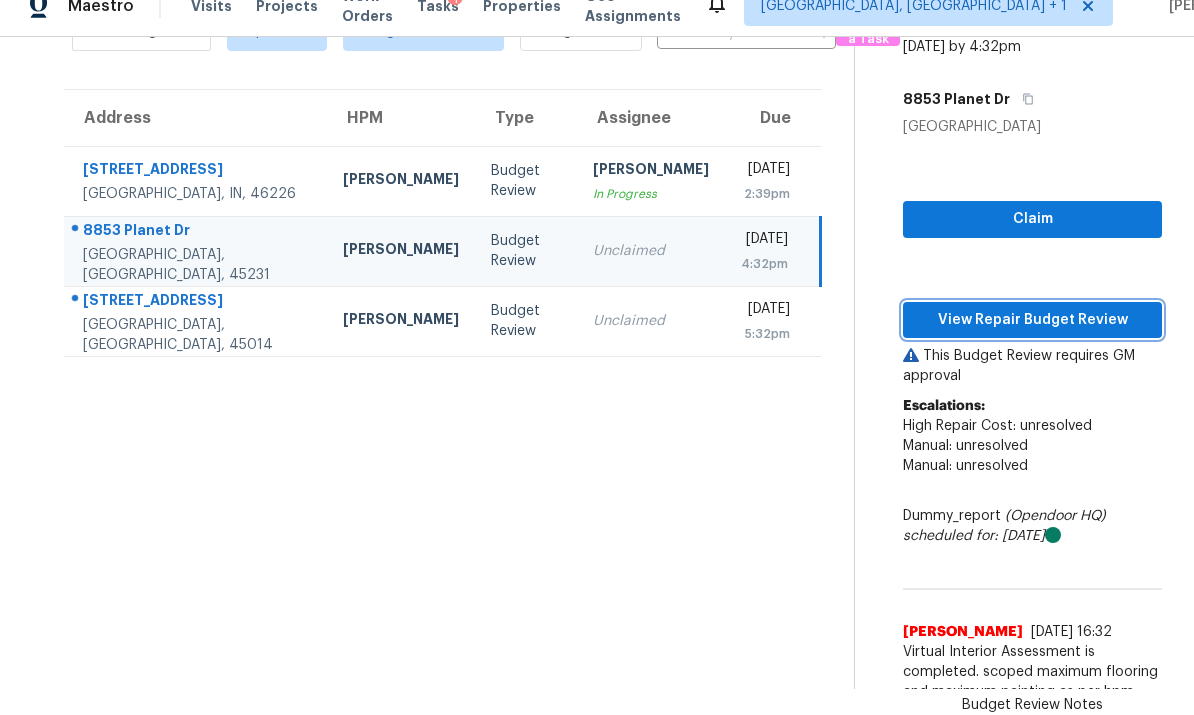click on "View Repair Budget Review" at bounding box center (1032, 320) 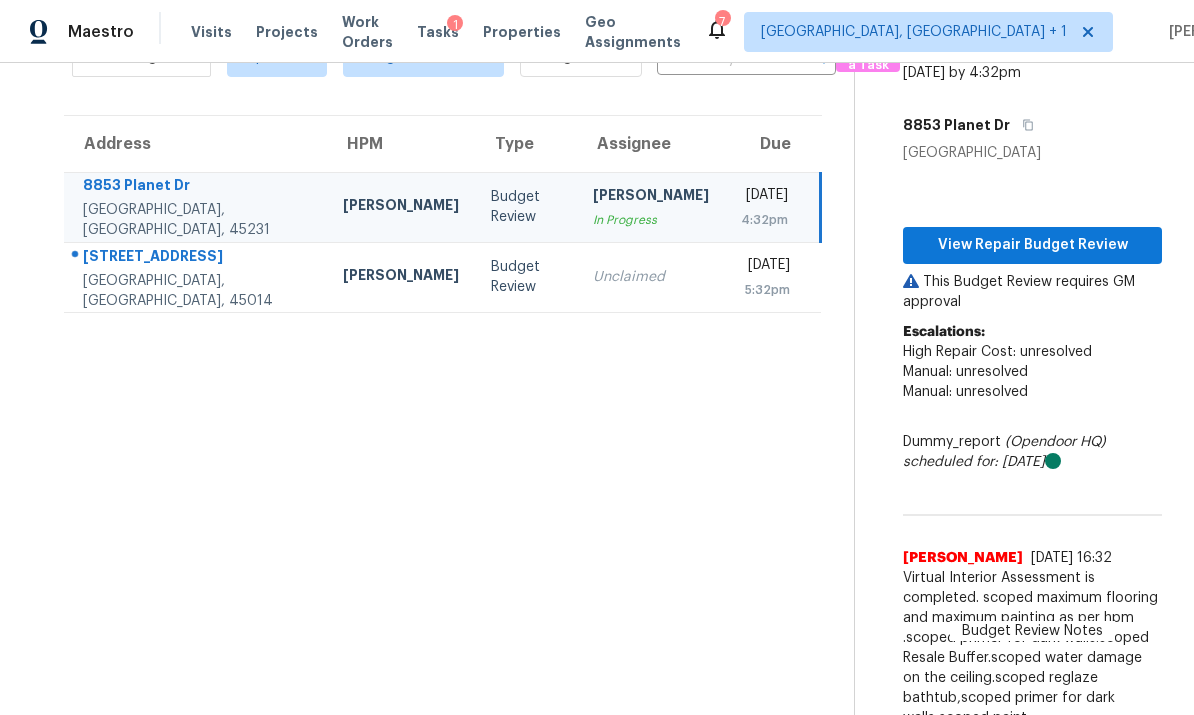click on "5598 Chateau Way   Fairfield, OH, 45014" at bounding box center [195, 277] 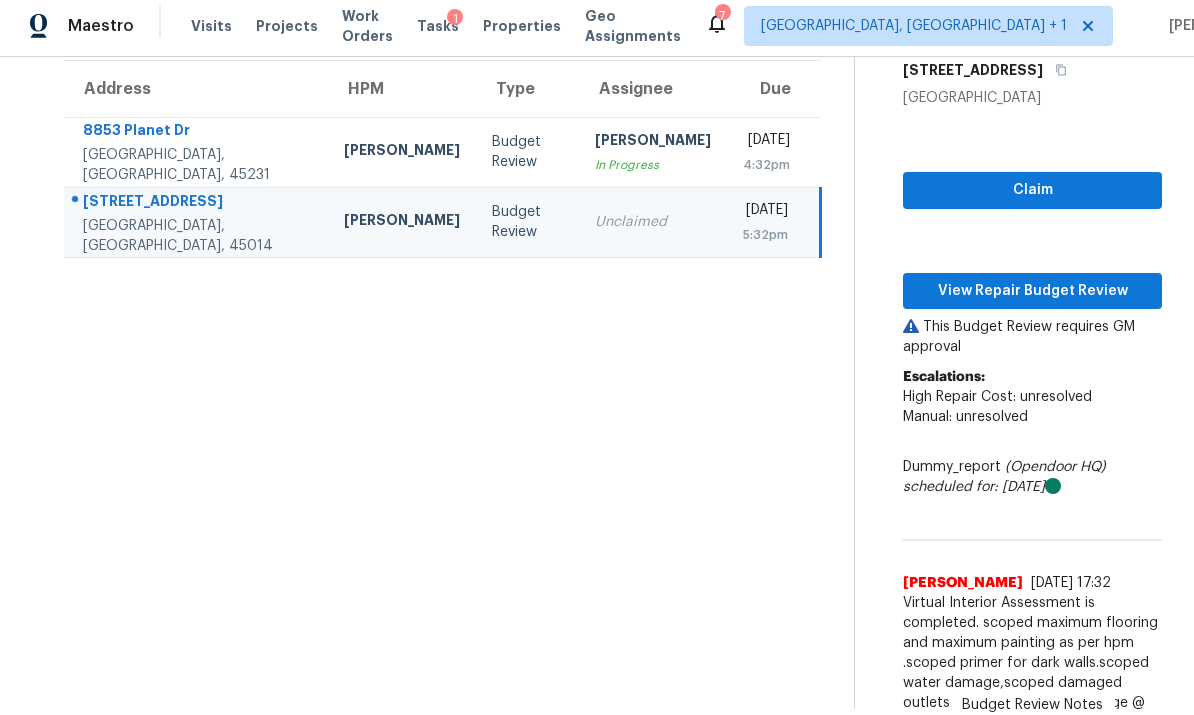 scroll, scrollTop: 164, scrollLeft: 0, axis: vertical 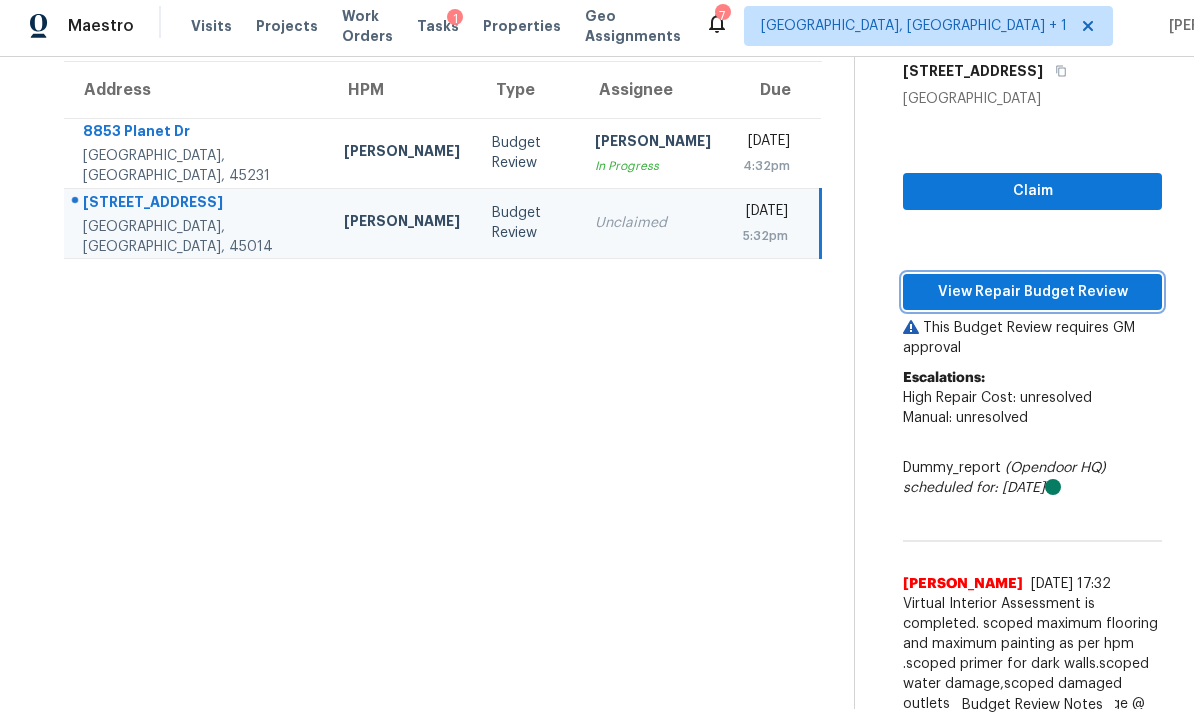 click on "View Repair Budget Review" at bounding box center (1032, 292) 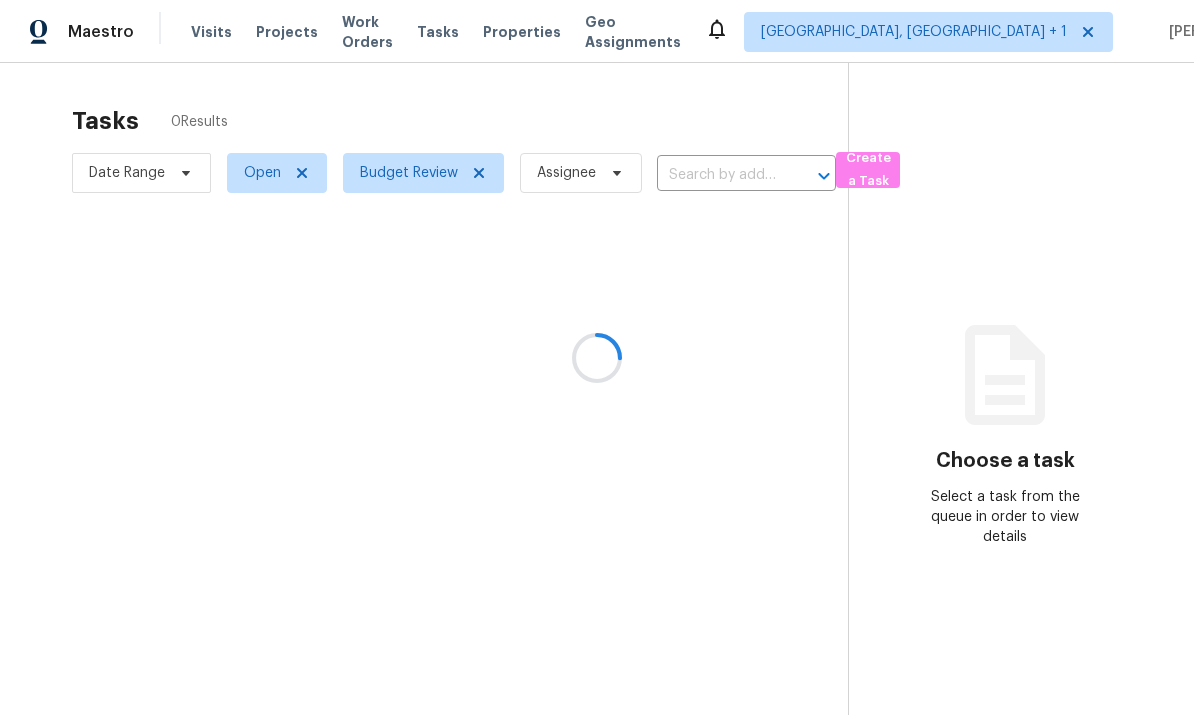 scroll, scrollTop: 0, scrollLeft: 0, axis: both 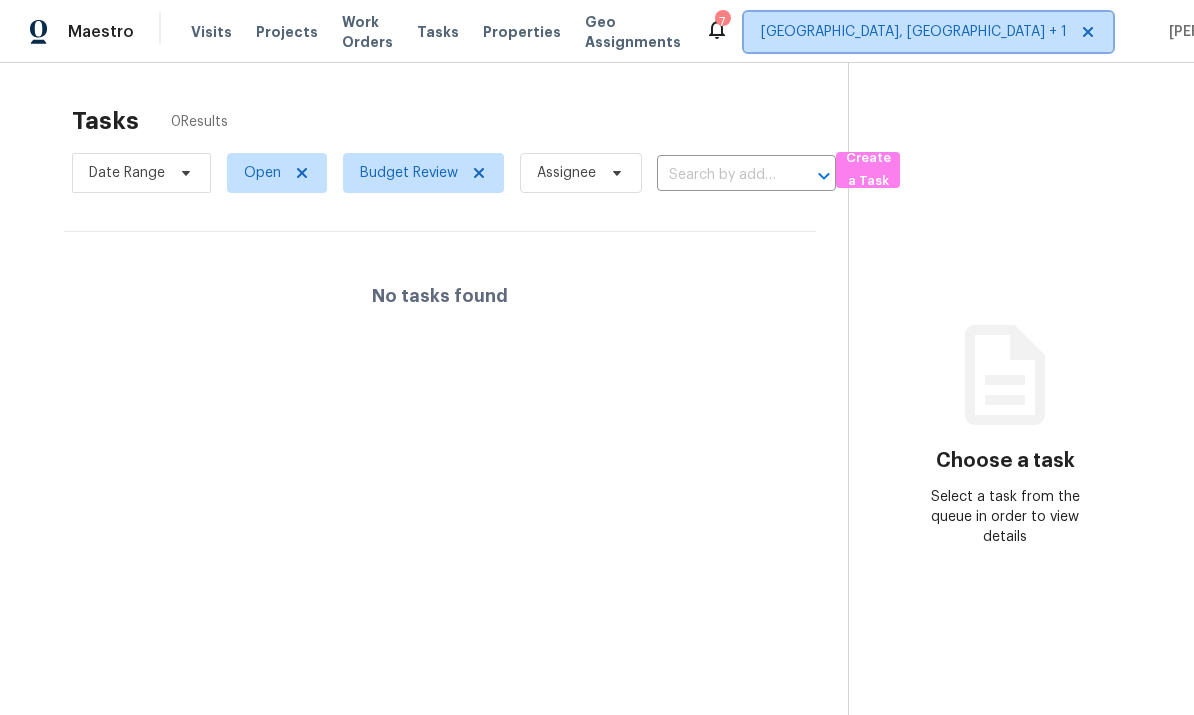 click on "[GEOGRAPHIC_DATA], [GEOGRAPHIC_DATA] + 1" at bounding box center [914, 32] 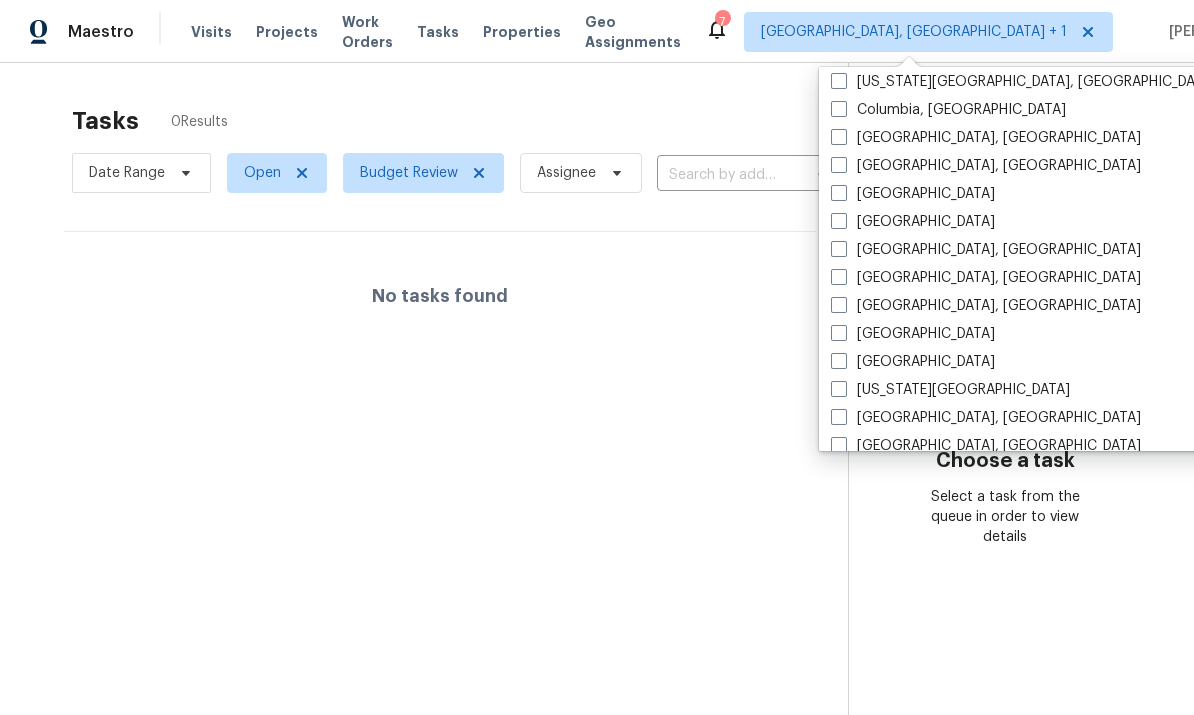 scroll, scrollTop: 456, scrollLeft: 0, axis: vertical 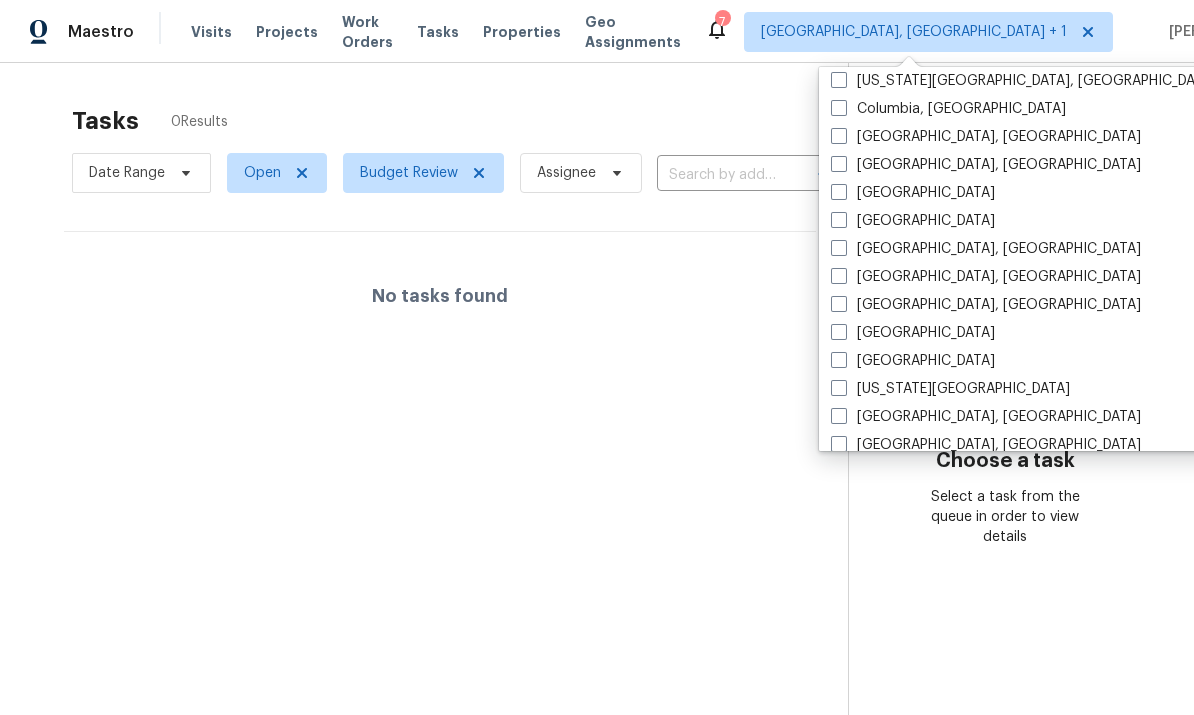 click at bounding box center (839, 276) 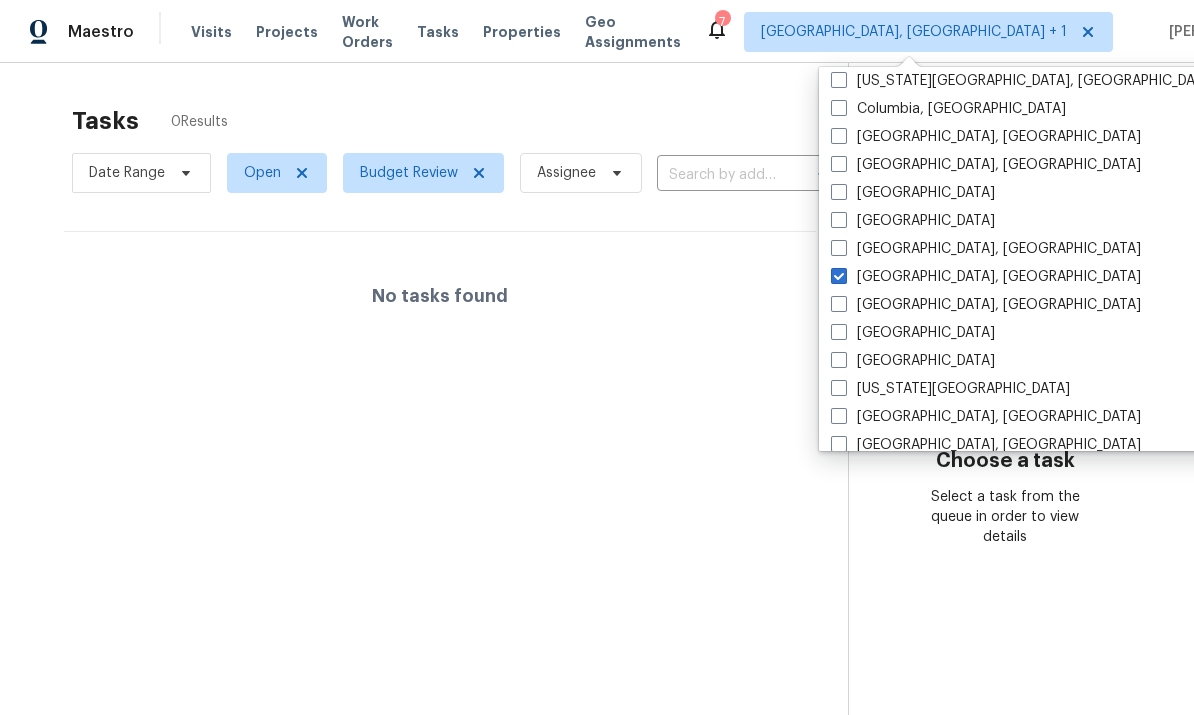 checkbox on "true" 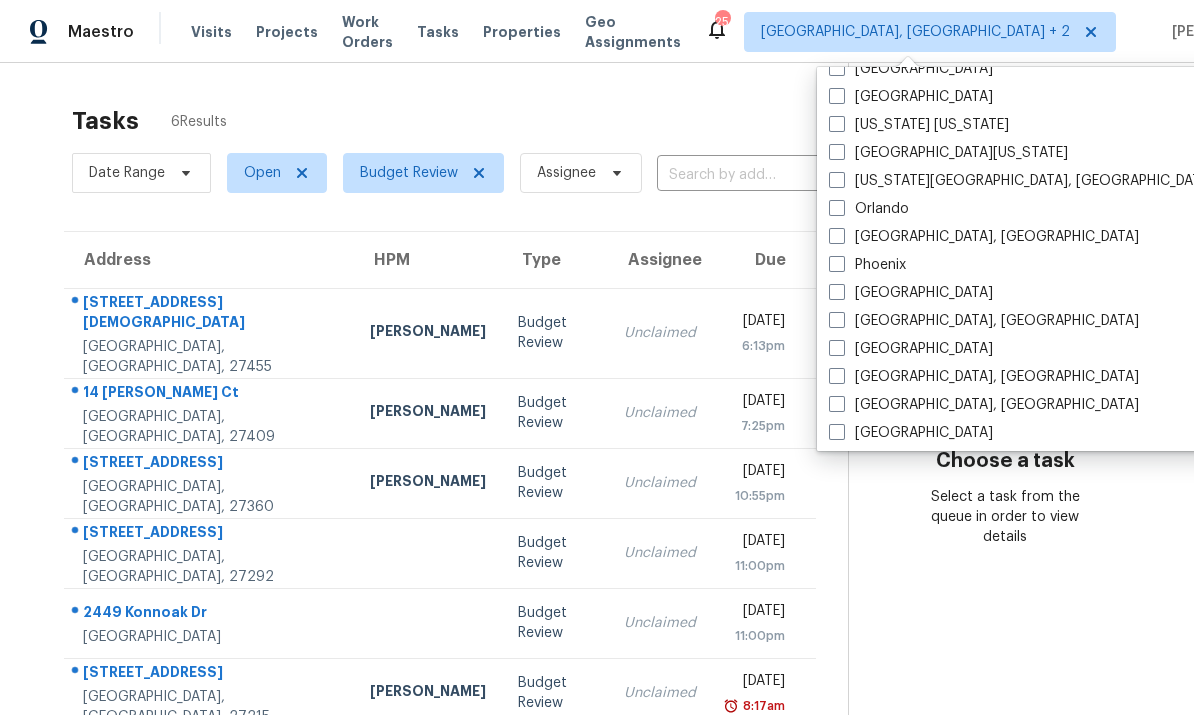 scroll, scrollTop: 1008, scrollLeft: 0, axis: vertical 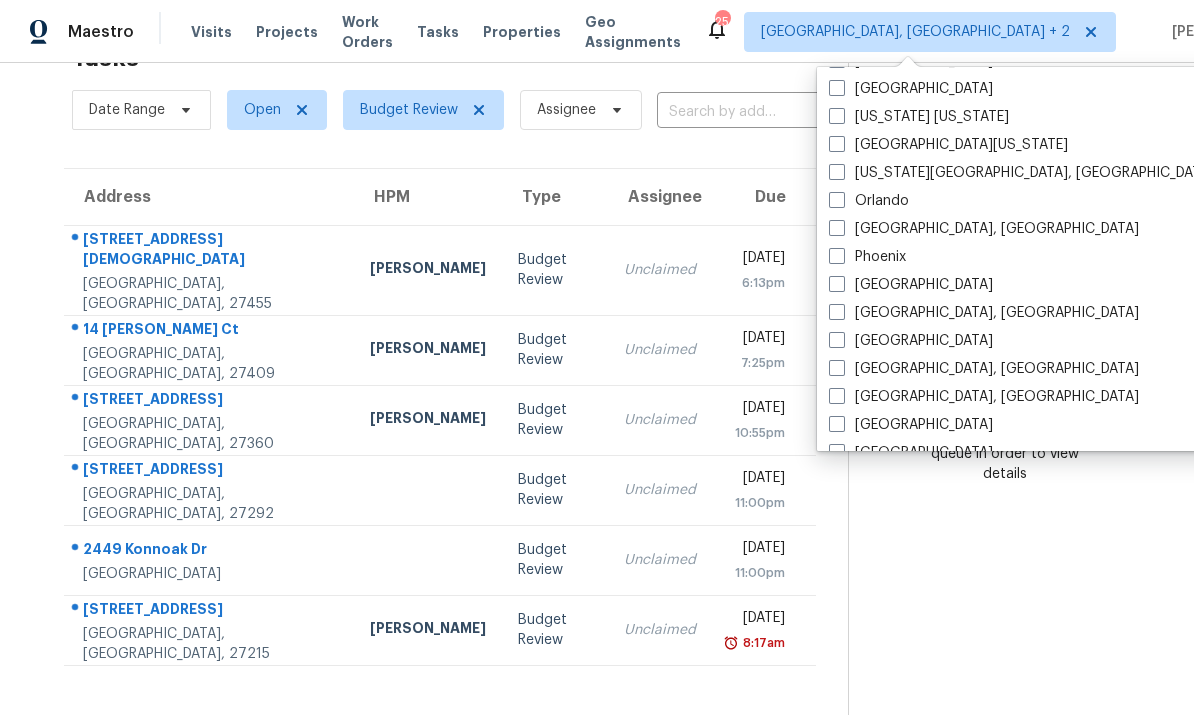 click at bounding box center [837, 340] 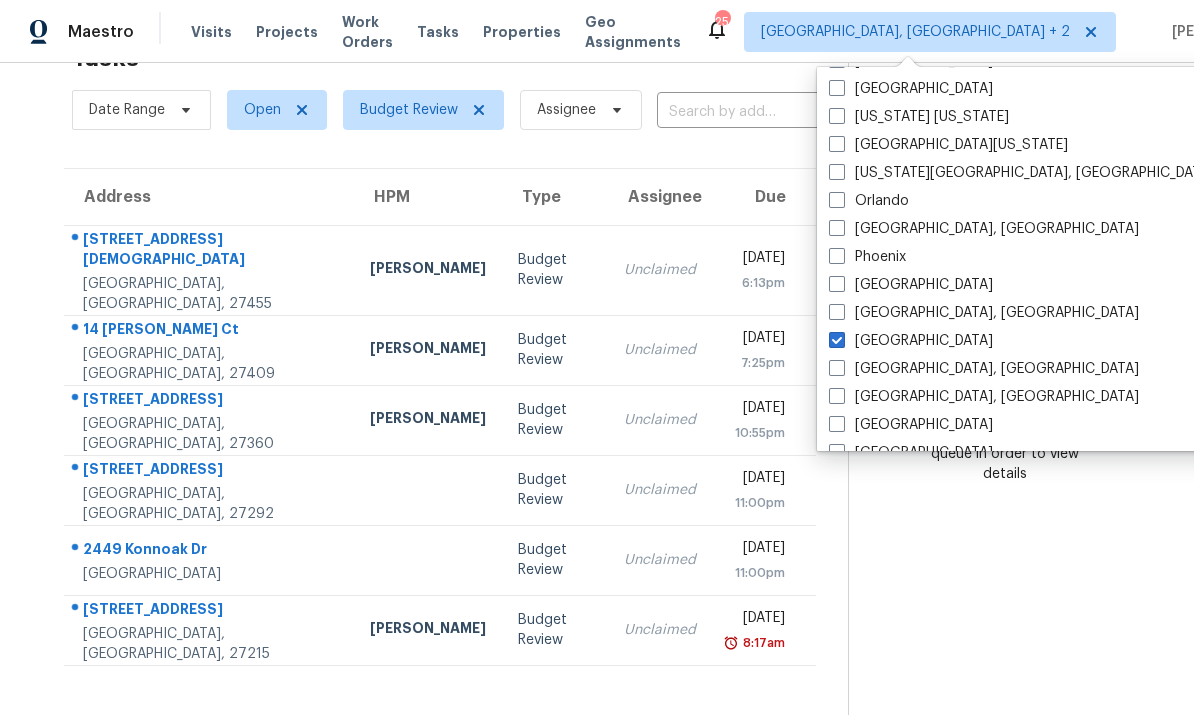 checkbox on "true" 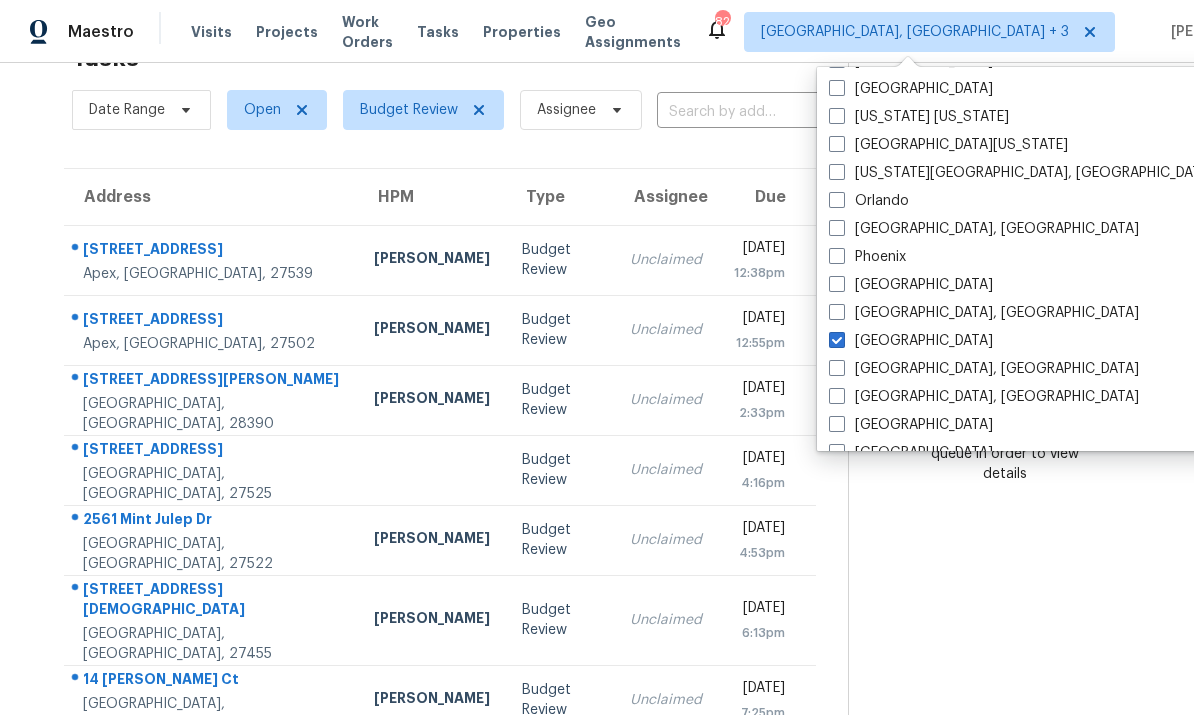 click on "Tasks 14  Results Date Range Open Budget Review Assignee ​ Create a Task Address HPM Type Assignee Due [STREET_ADDRESS] [PERSON_NAME] Budget Review Unclaimed [DATE] 12:38pm [STREET_ADDRESS] [PERSON_NAME] Budget Review Unclaimed [DATE] 12:55pm [STREET_ADDRESS][PERSON_NAME] [PERSON_NAME] Budget Review Unclaimed [DATE] 2:33pm [STREET_ADDRESS] Budget Review Unclaimed [DATE] 4:16pm 2561 Mint Julep [GEOGRAPHIC_DATA][PERSON_NAME], 27522 [PERSON_NAME] Budget Review Unclaimed [DATE] 4:53pm [STREET_ADDRESS] [PERSON_NAME] Budget Review Unclaimed [DATE] 6:13pm [STREET_ADDRESS][PERSON_NAME] [PERSON_NAME] Budget Review Unclaimed [DATE] 7:25pm [STREET_ADDRESS] [PERSON_NAME] Budget Review Unclaimed [DATE] 10:55pm [STREET_ADDRESS] Budget Review Unclaimed [DATE] 11:00pm [PERSON_NAME]" at bounding box center [597, 499] 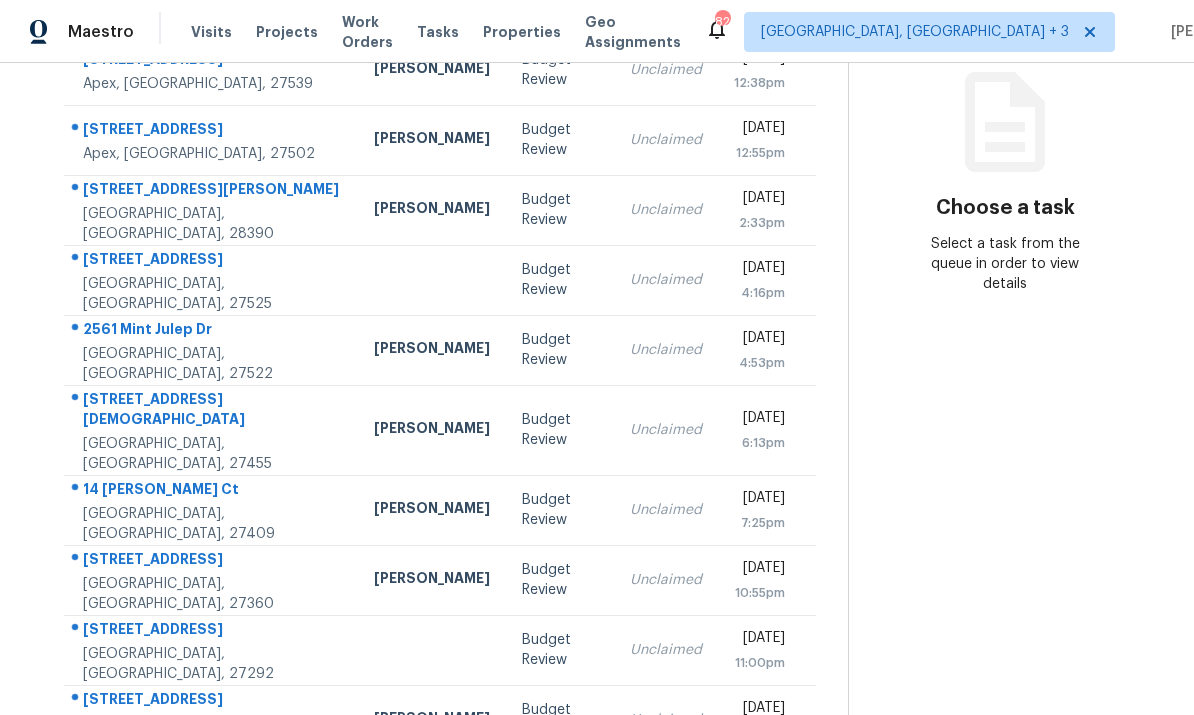 scroll, scrollTop: 252, scrollLeft: 0, axis: vertical 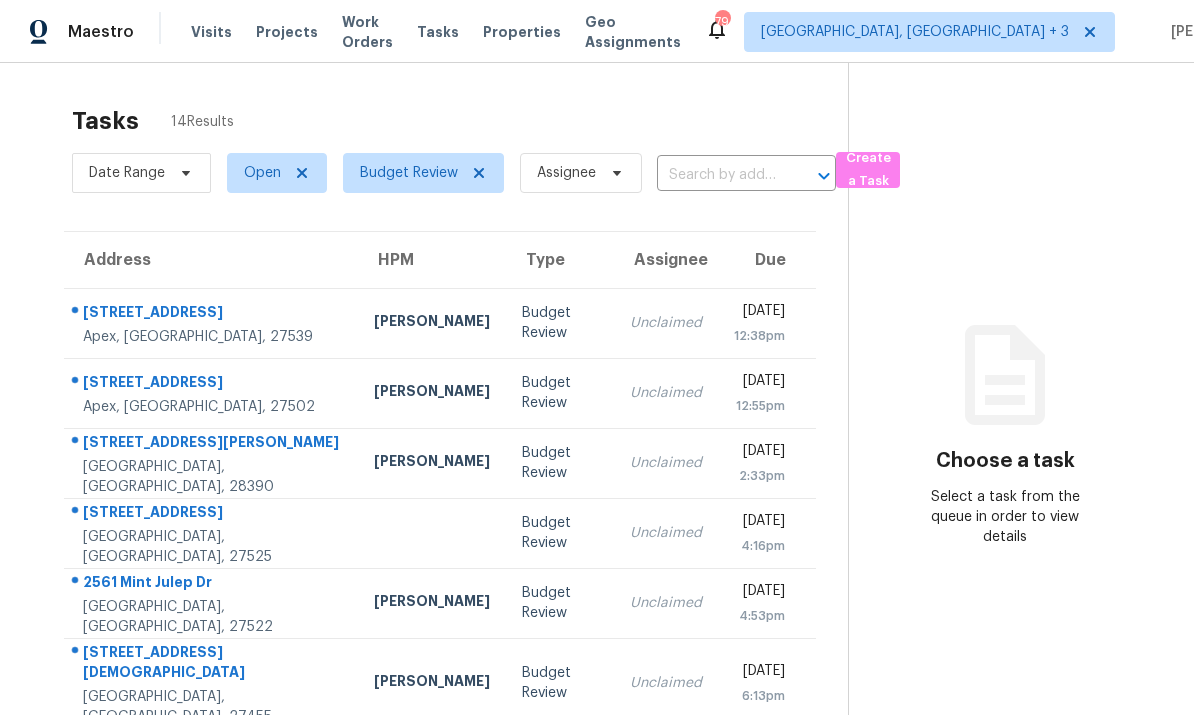 click on "[PERSON_NAME]" at bounding box center (432, 323) 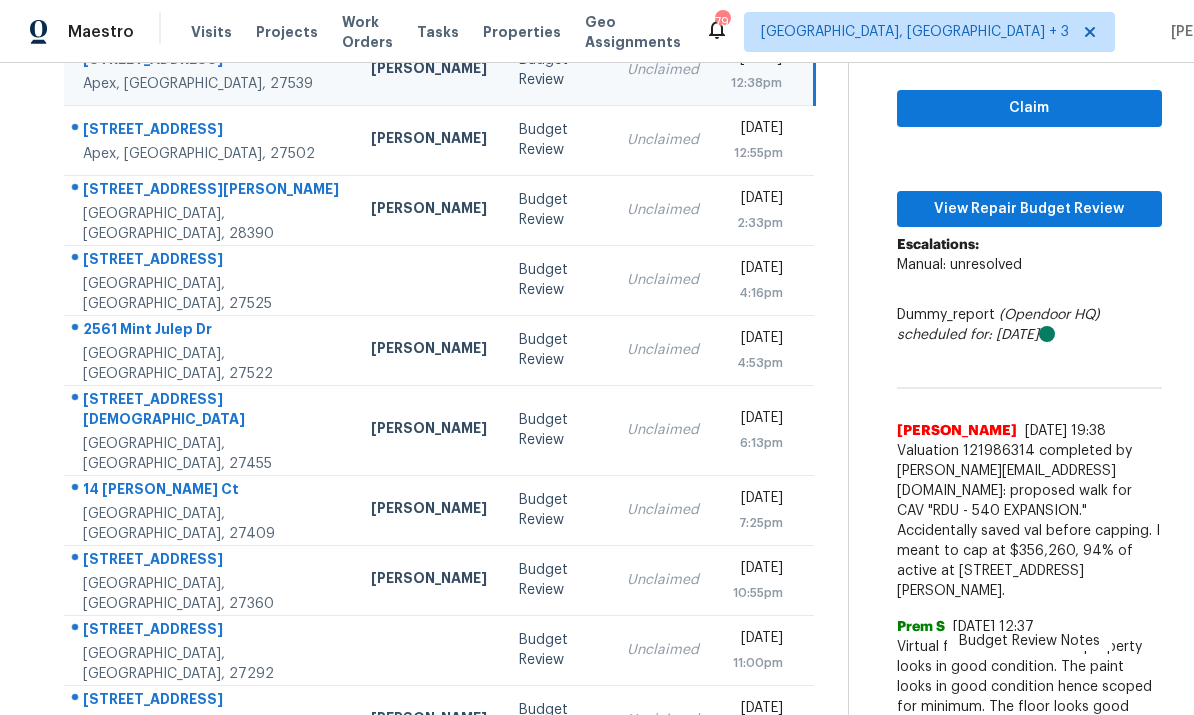 scroll, scrollTop: 252, scrollLeft: 0, axis: vertical 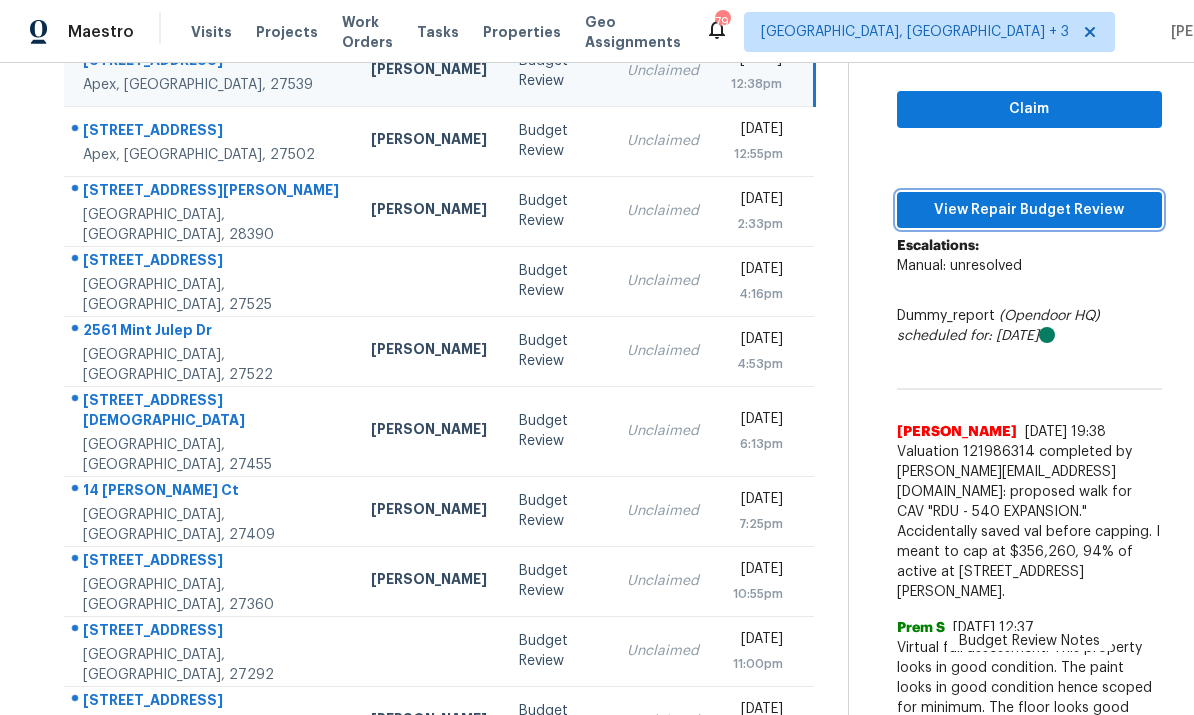 click on "View Repair Budget Review" at bounding box center (1029, 210) 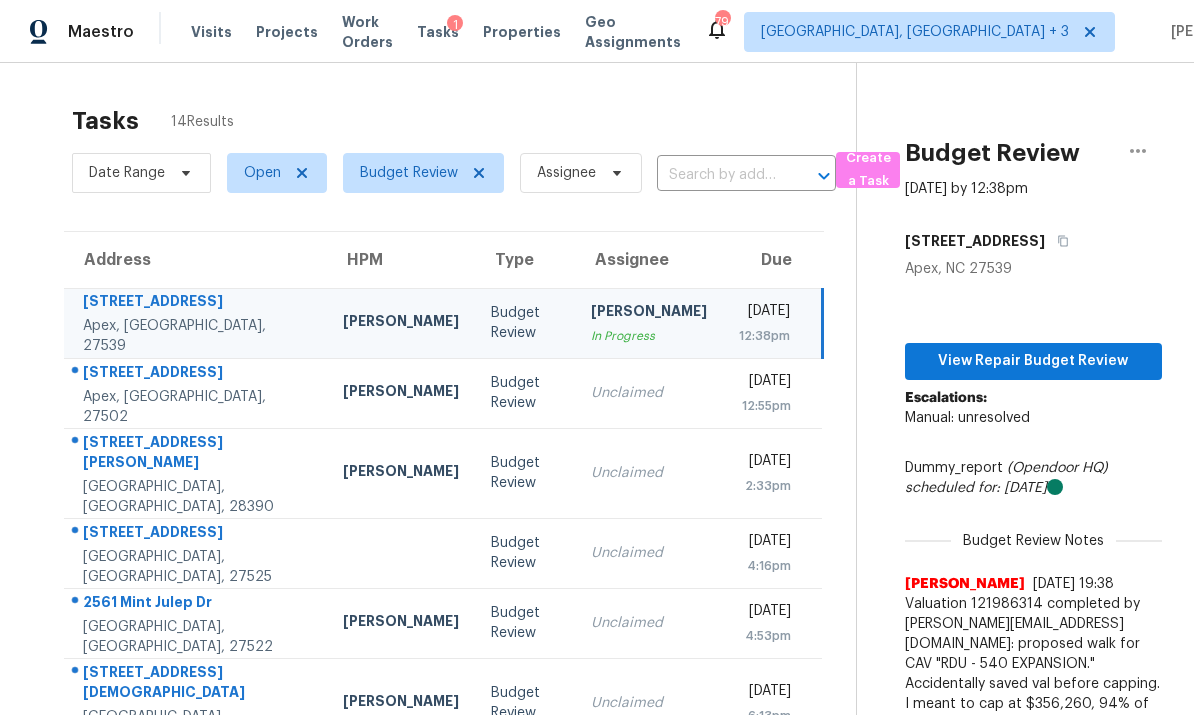 scroll, scrollTop: 0, scrollLeft: 0, axis: both 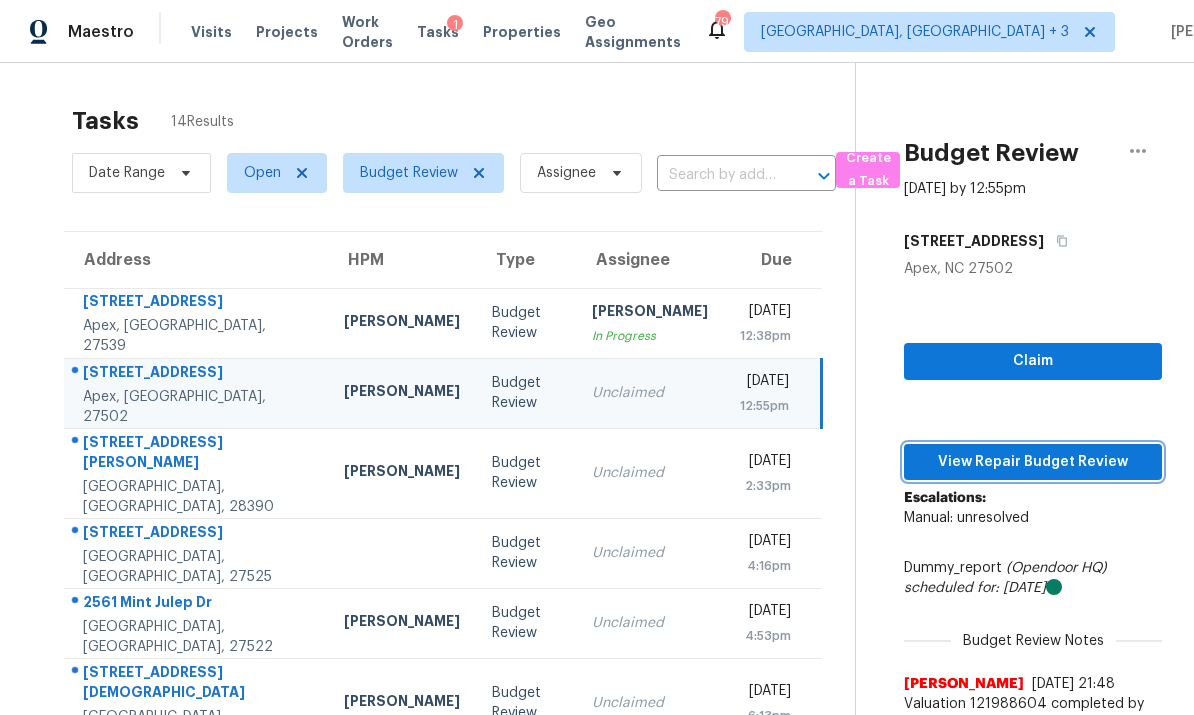 click on "View Repair Budget Review" at bounding box center [1033, 462] 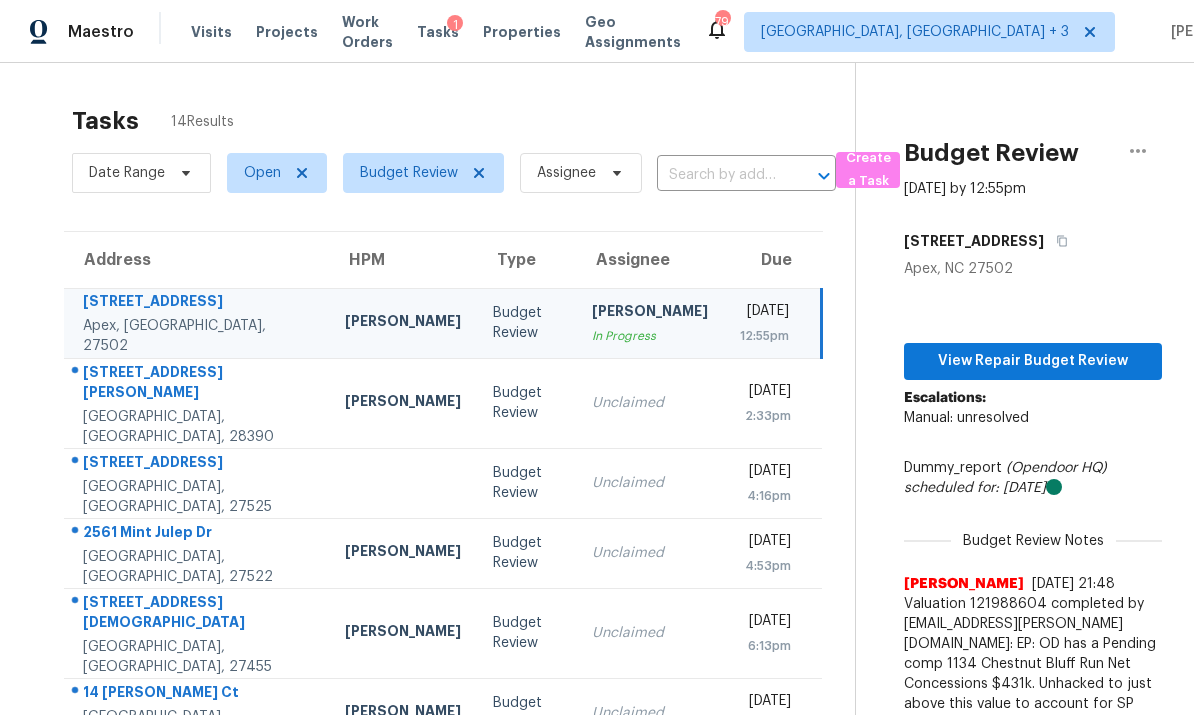 click on "[GEOGRAPHIC_DATA], [GEOGRAPHIC_DATA], 28390" at bounding box center (198, 427) 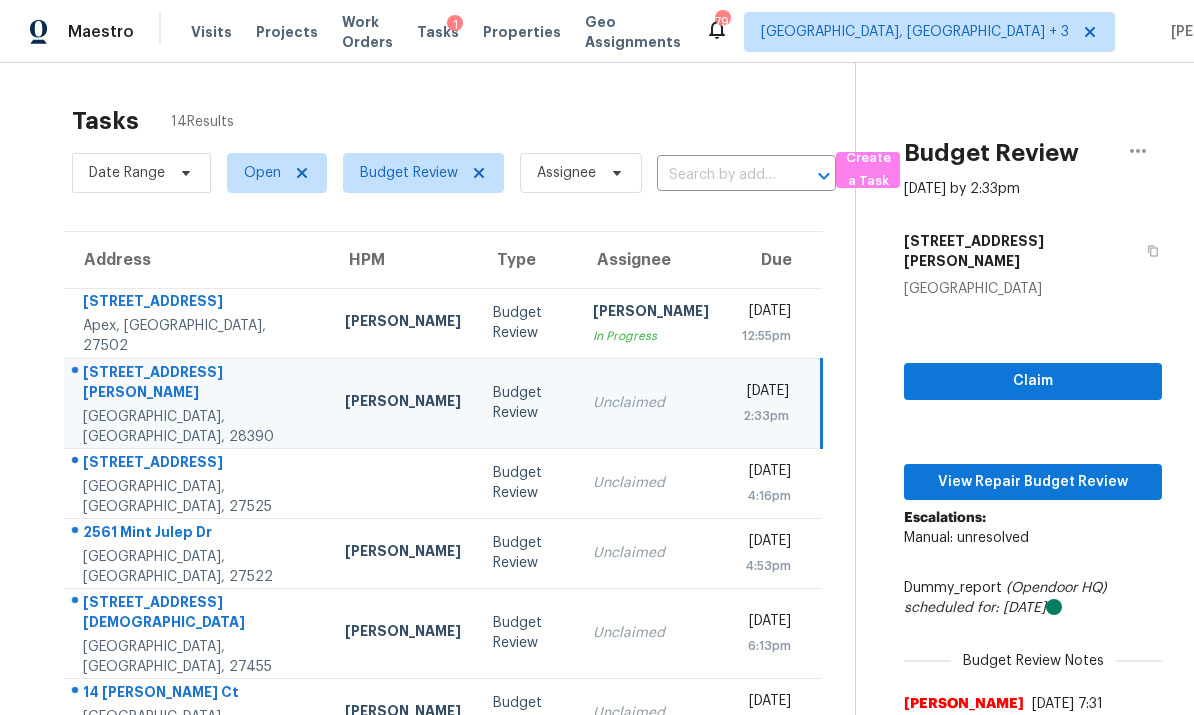 scroll, scrollTop: 0, scrollLeft: 0, axis: both 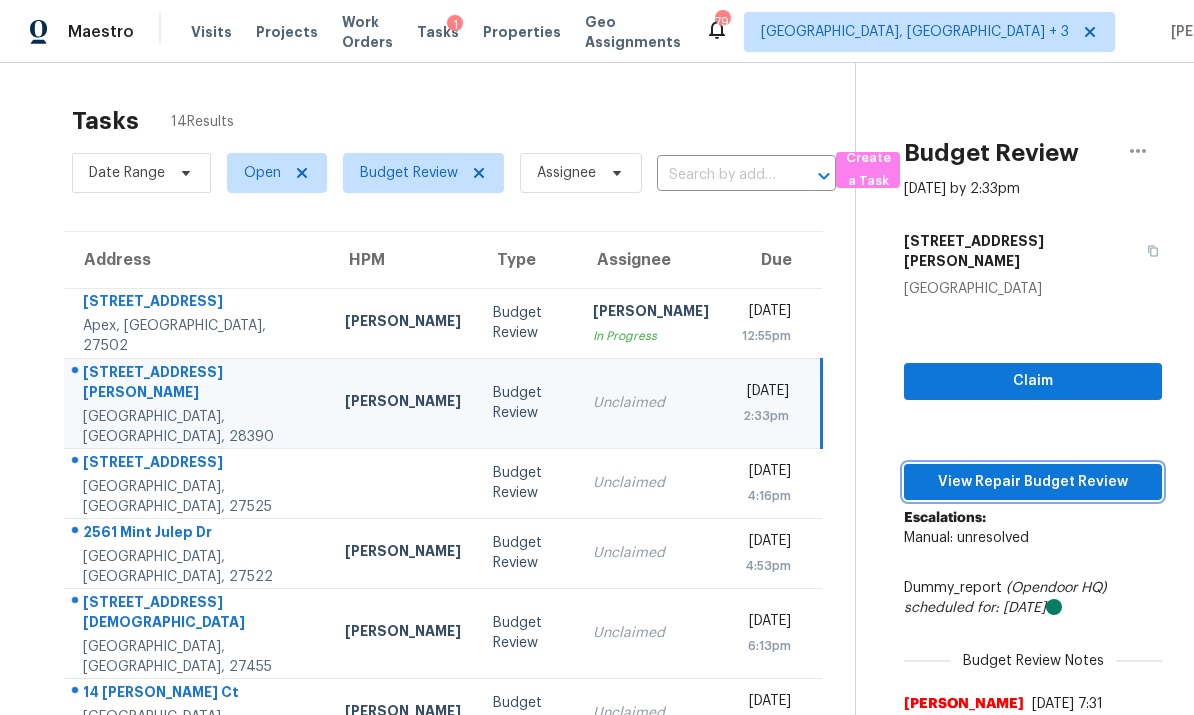 click on "View Repair Budget Review" at bounding box center [1033, 482] 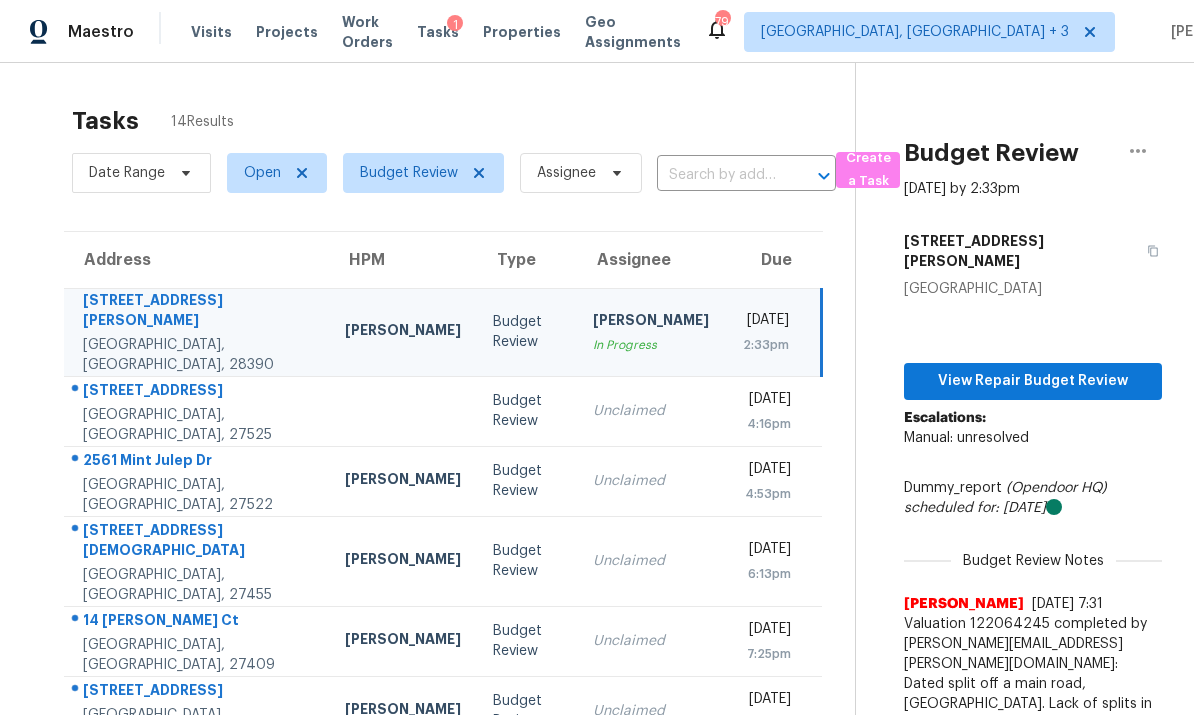 click at bounding box center [403, 411] 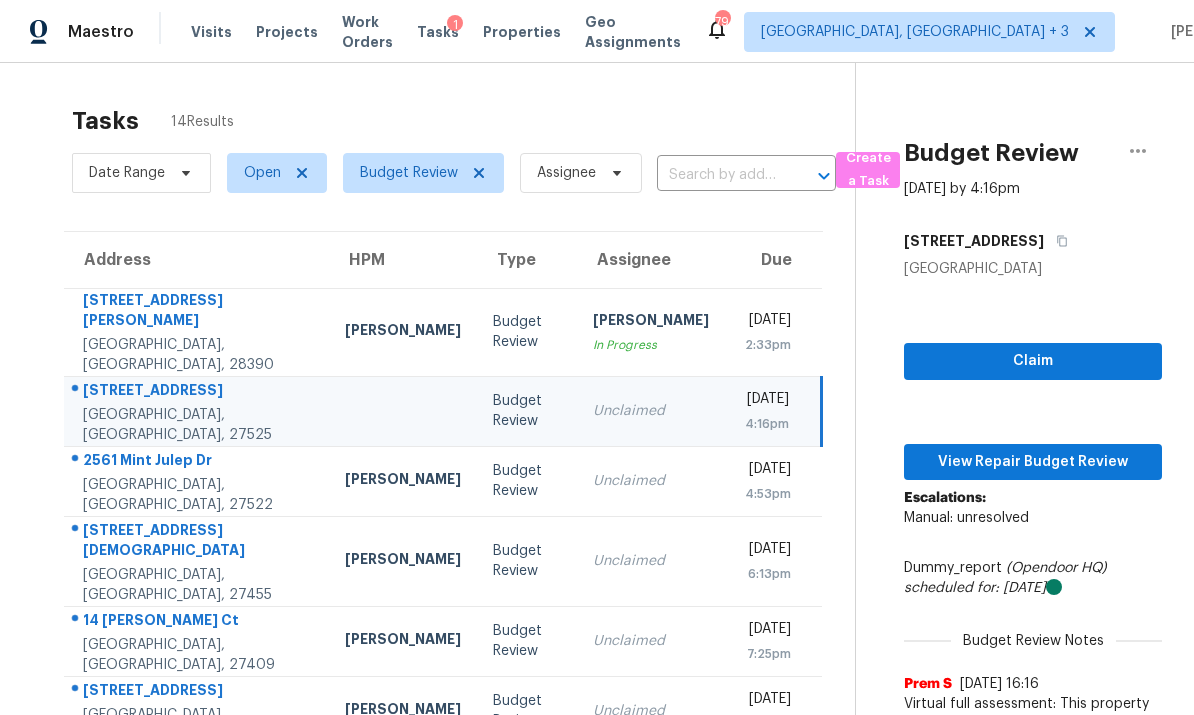 scroll, scrollTop: 0, scrollLeft: 0, axis: both 